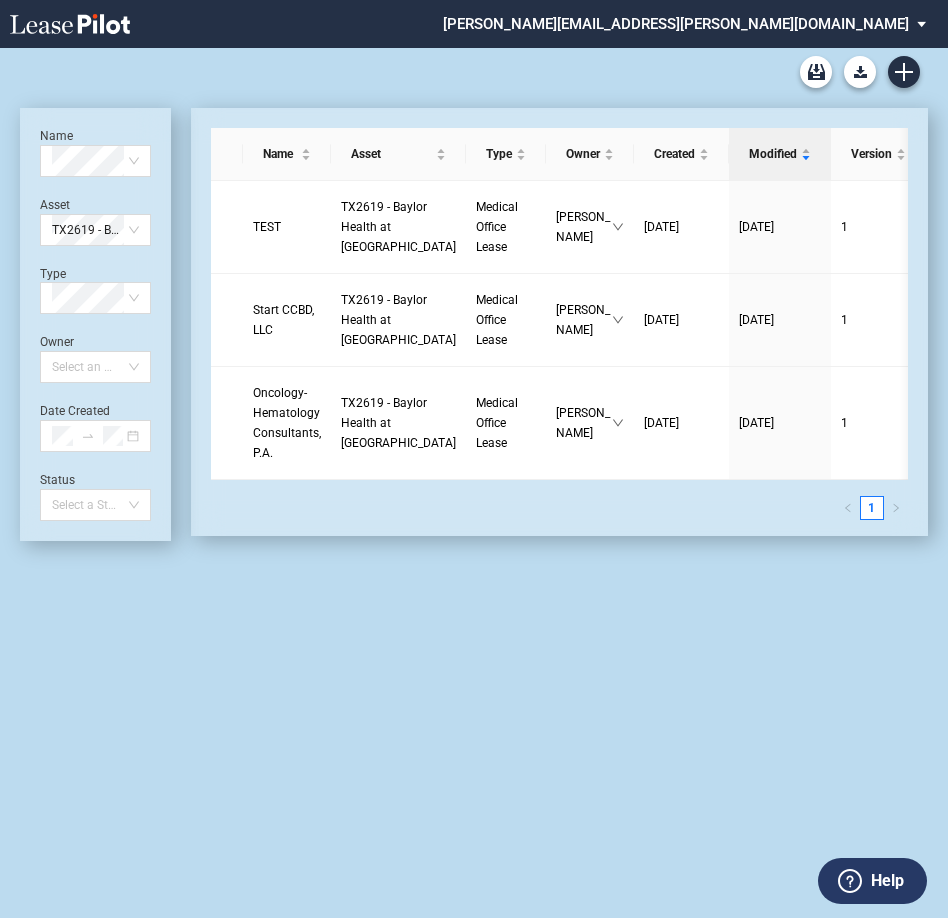 scroll, scrollTop: 0, scrollLeft: 0, axis: both 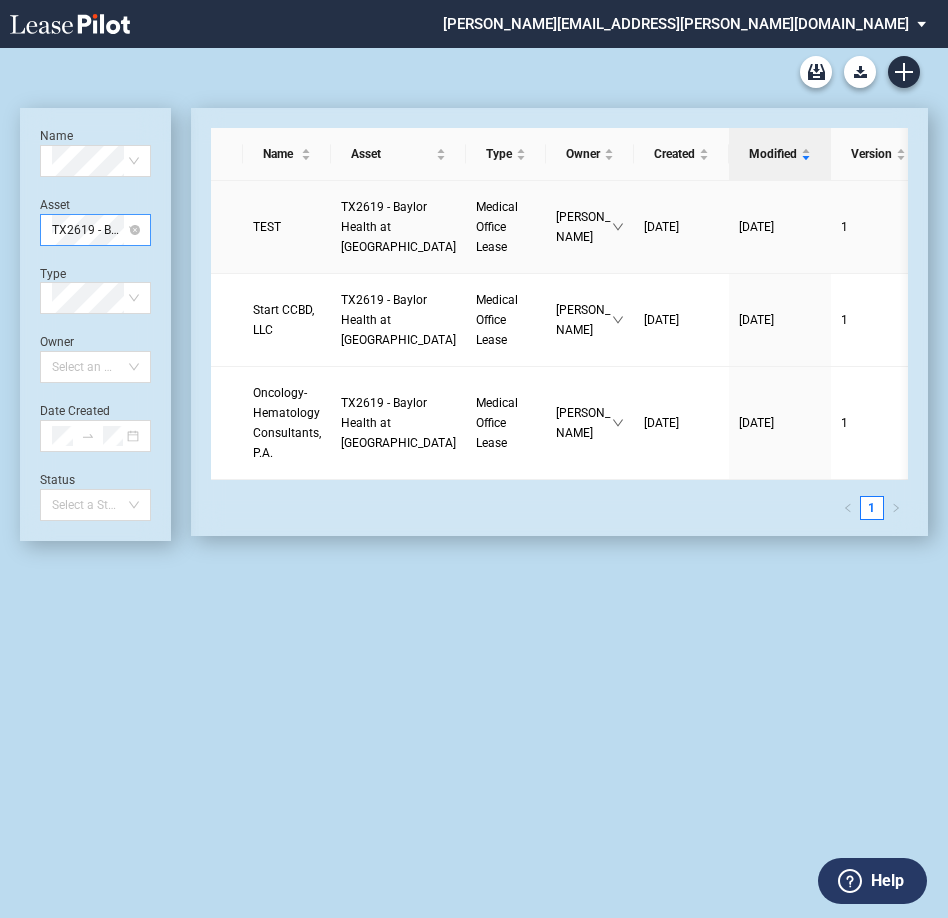 click on "TX2619 - Baylor Health at Magnolia" at bounding box center [95, 230] 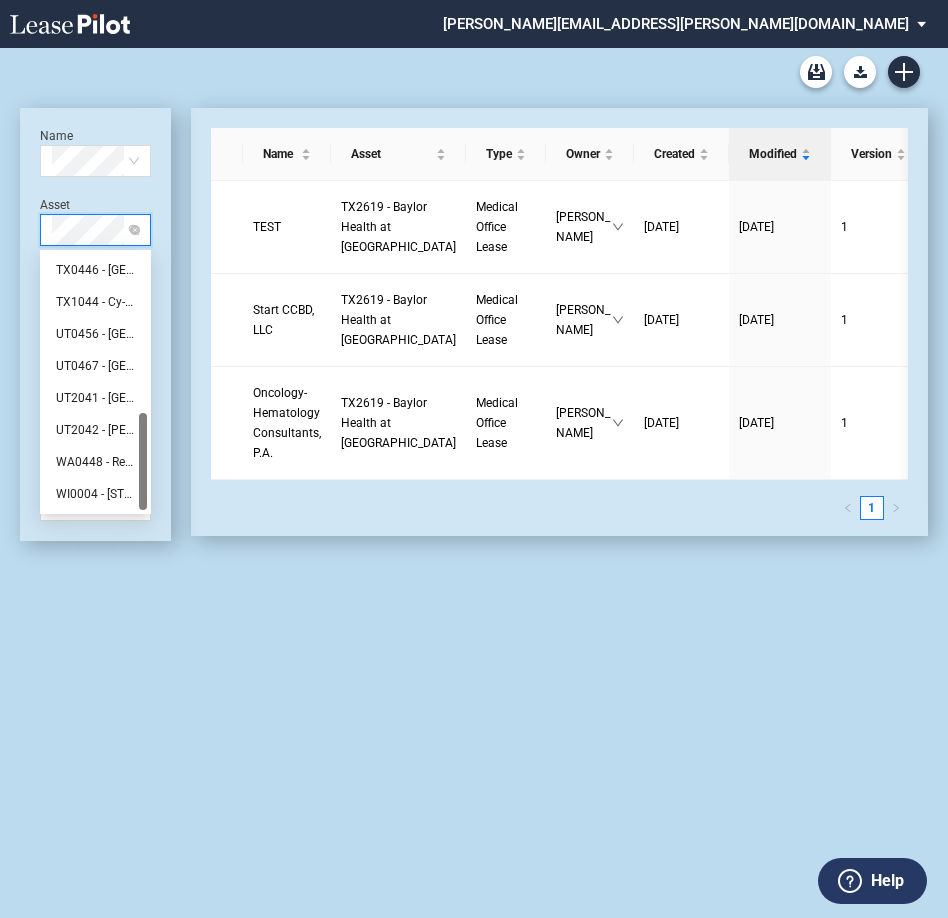 scroll, scrollTop: 0, scrollLeft: 0, axis: both 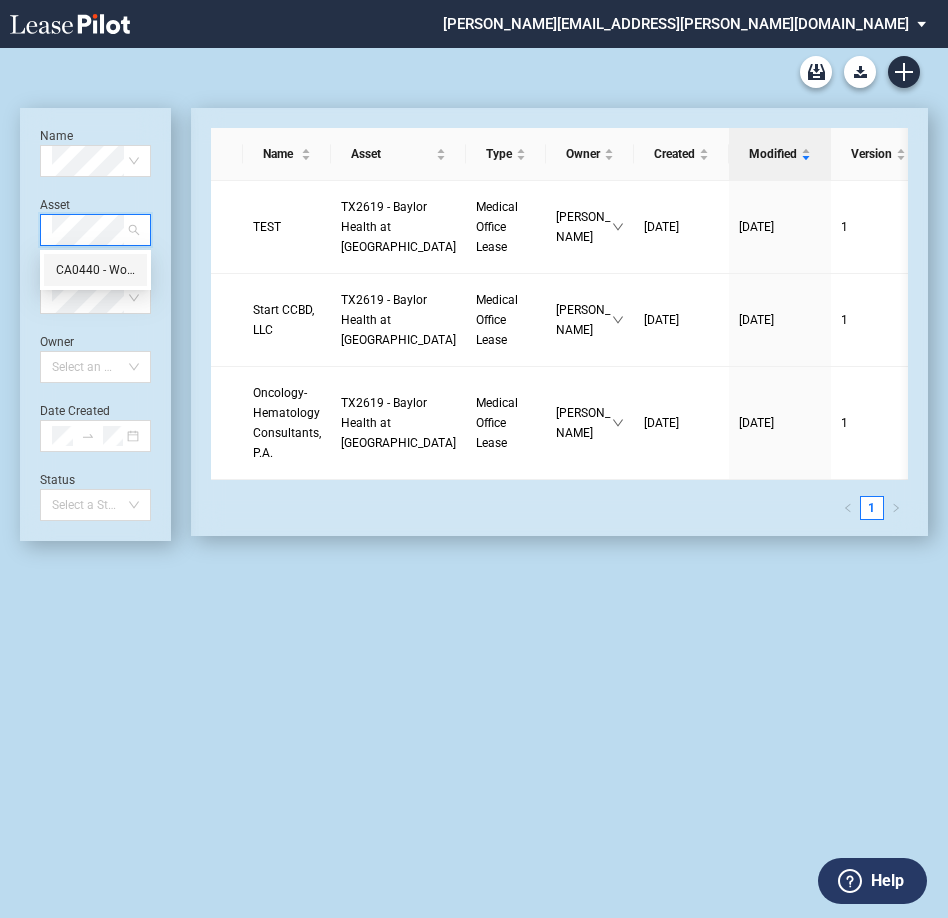 click on "CA0440 - Woodlake MOB" at bounding box center (95, 270) 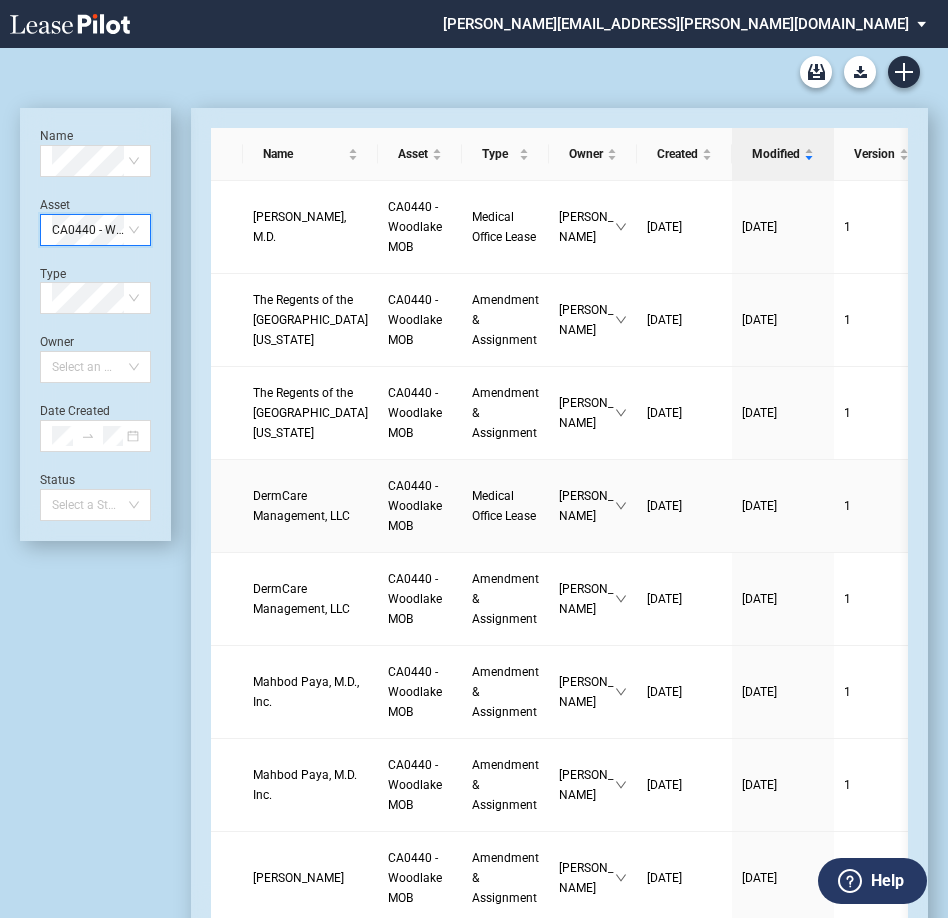 click on "Medical Office Lease" at bounding box center (504, 506) 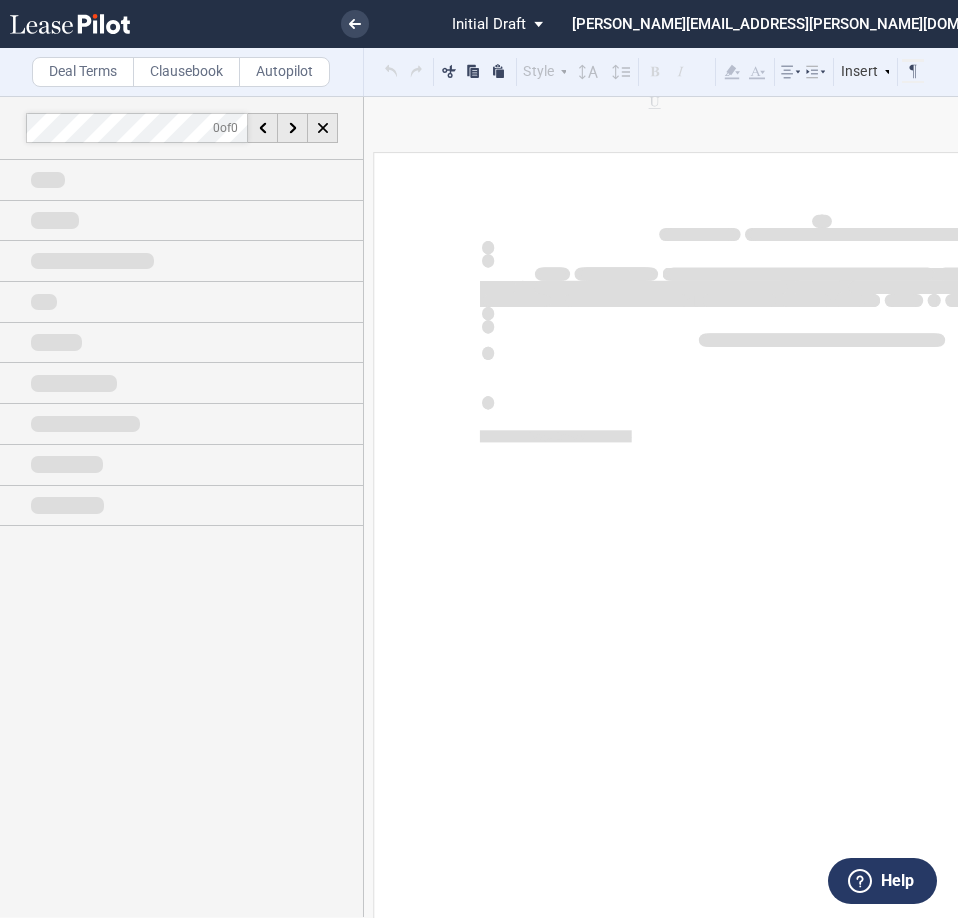scroll, scrollTop: 0, scrollLeft: 0, axis: both 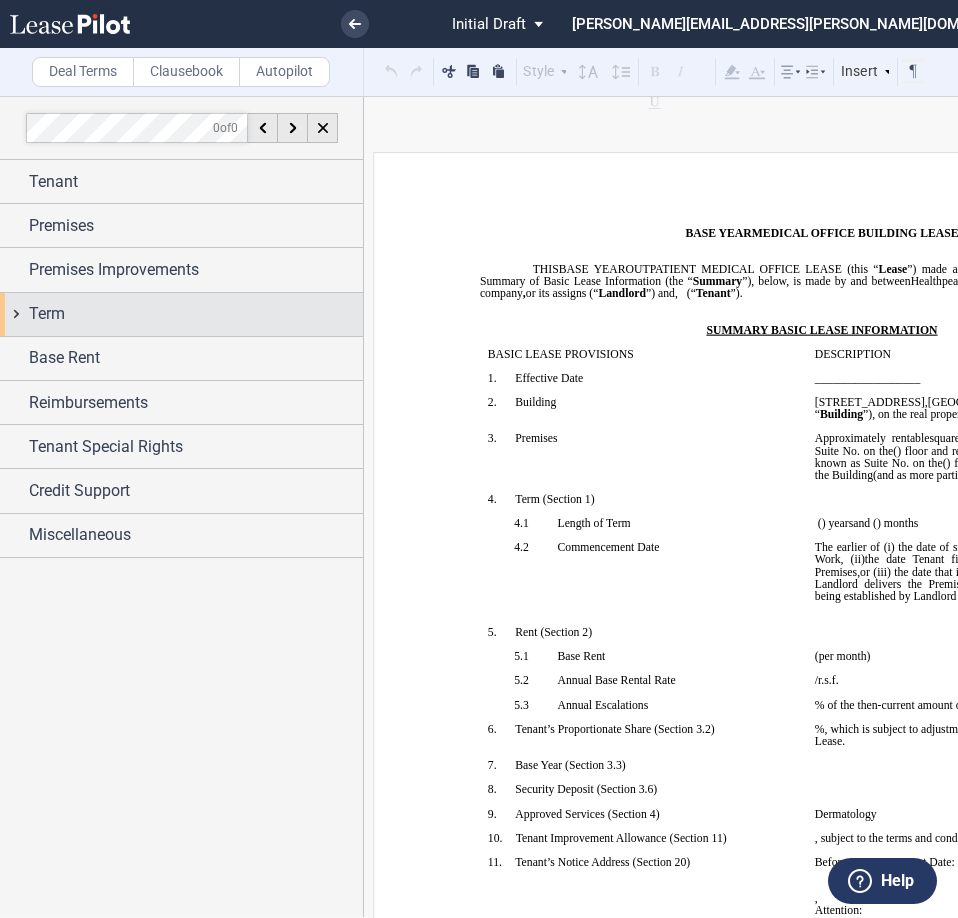 click on "Term" at bounding box center [47, 314] 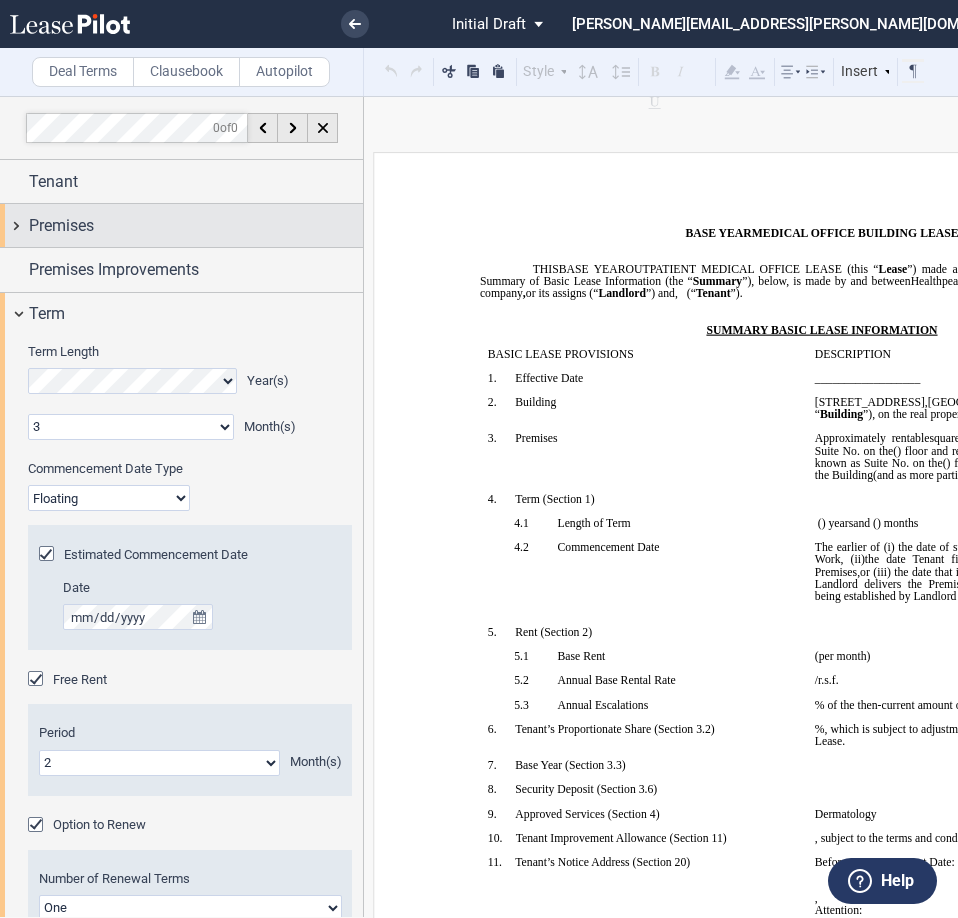 click on "Premises" at bounding box center [61, 226] 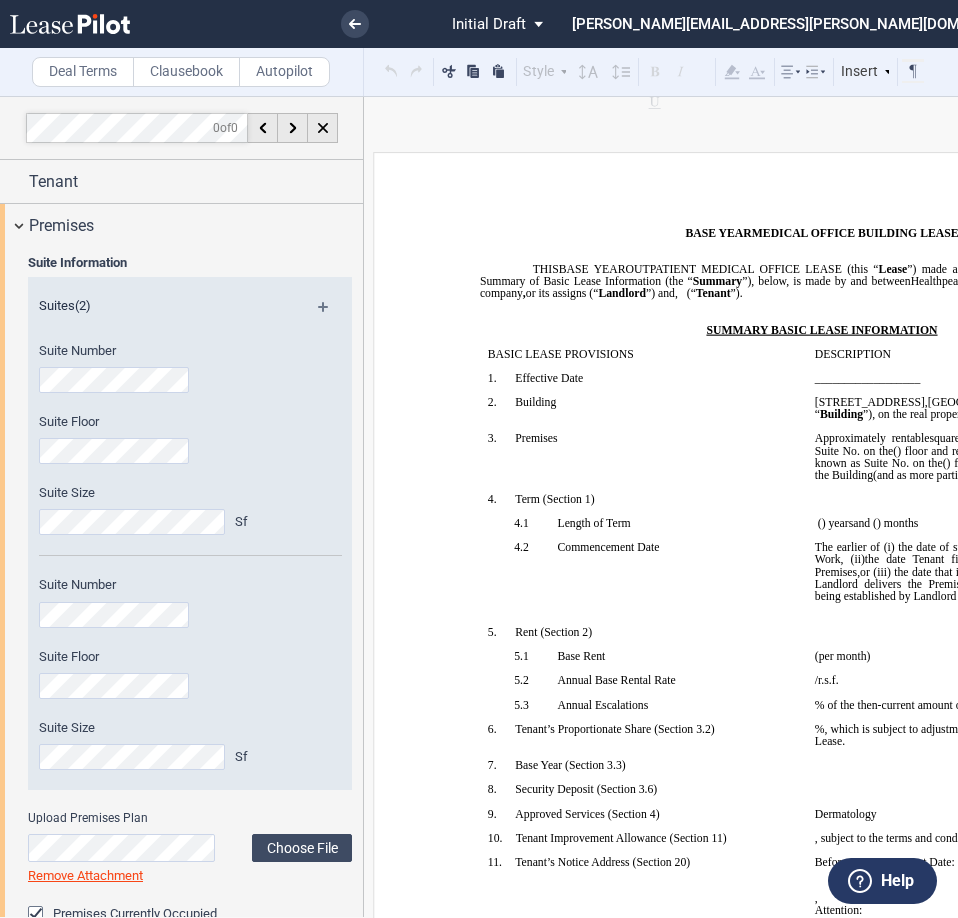 drag, startPoint x: 323, startPoint y: 605, endPoint x: 22, endPoint y: 441, distance: 342.77835 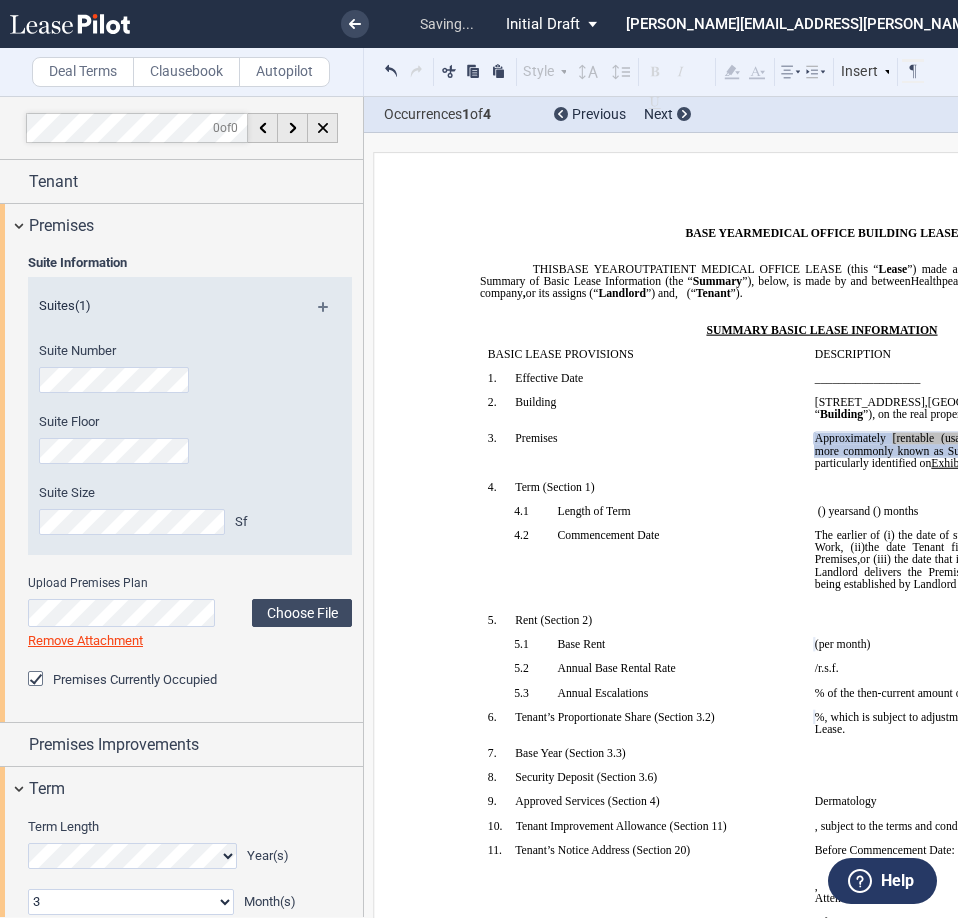 click on ".bocls-1{fill:#26354a;fill-rule:evenodd}
Loading...
×
saving...
Pending...
Pending...
Initial Draft
Initial Draft
In Negotiation
Final Draft
[PERSON_NAME][EMAIL_ADDRESS][PERSON_NAME][DOMAIN_NAME]
Change Password
2-Factor Authentication
Sign Out
Deal Terms
Clausebook
Autopilot
Style
Normal
8pt
9pt
10pt
10.5pt
11pt
12pt
14pt
16pt
Normal
1
1.15
1.5
2
3
No Color
Automatic" at bounding box center [479, 459] 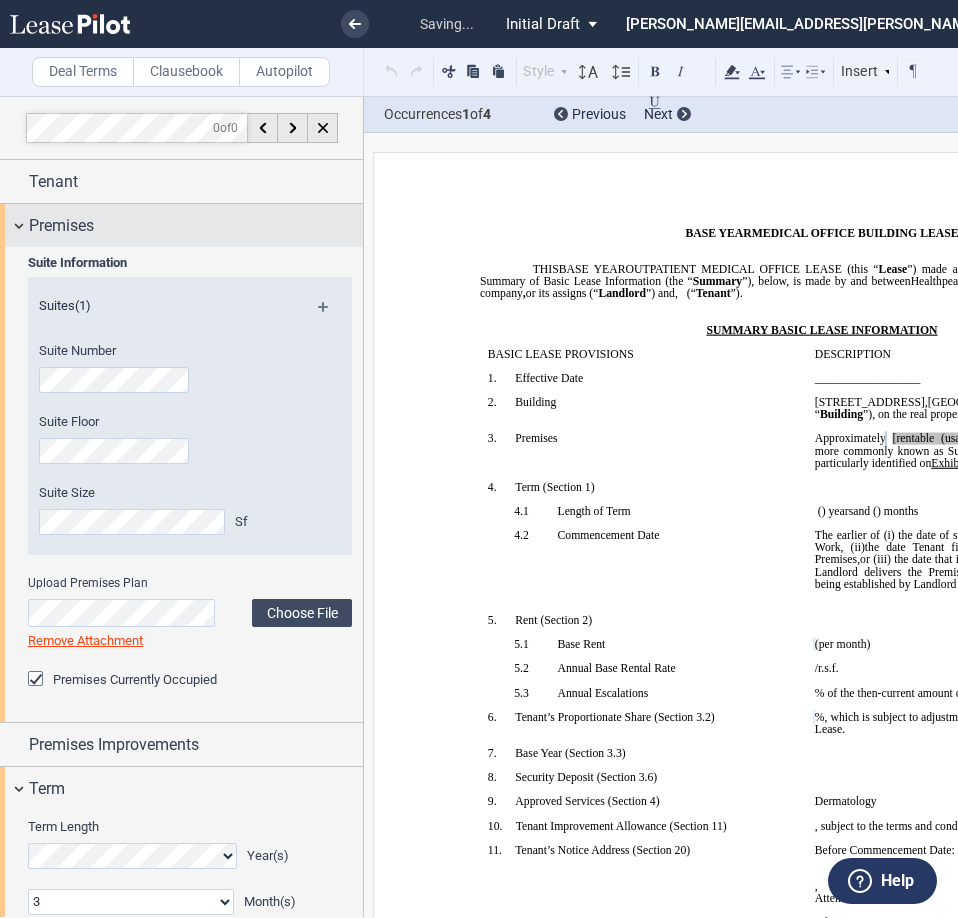 click on "Premises" at bounding box center [181, 225] 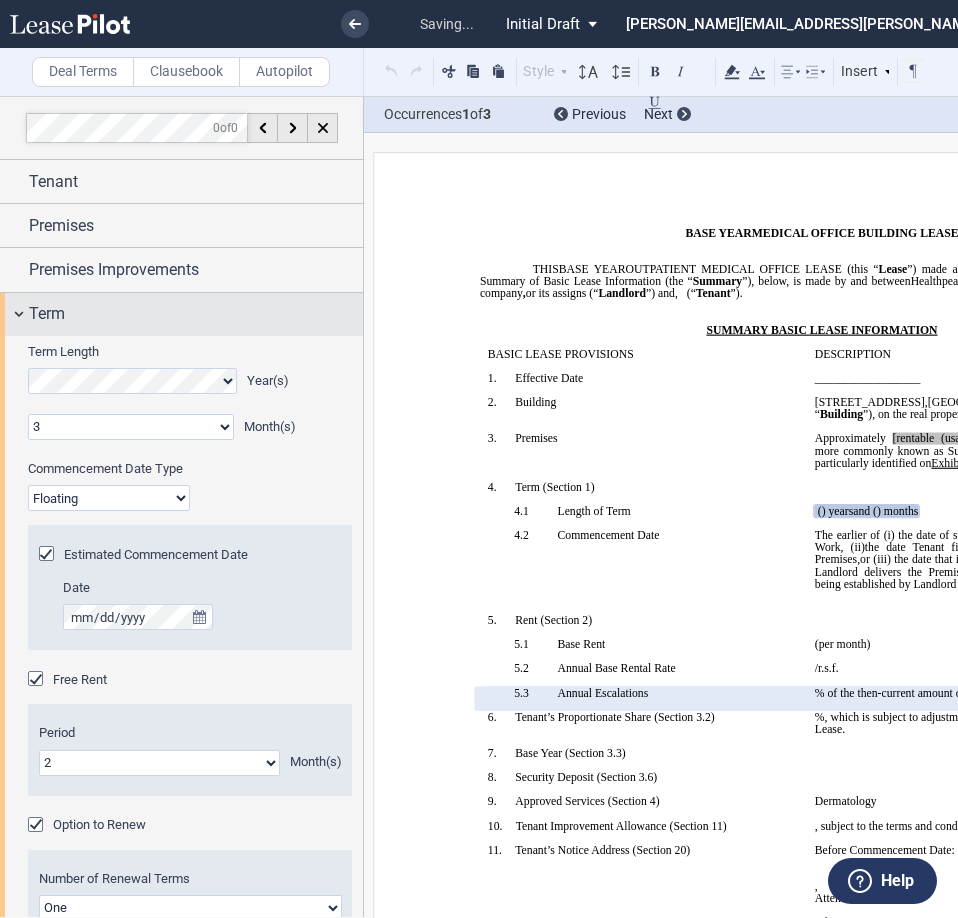 click on "Term" at bounding box center (47, 314) 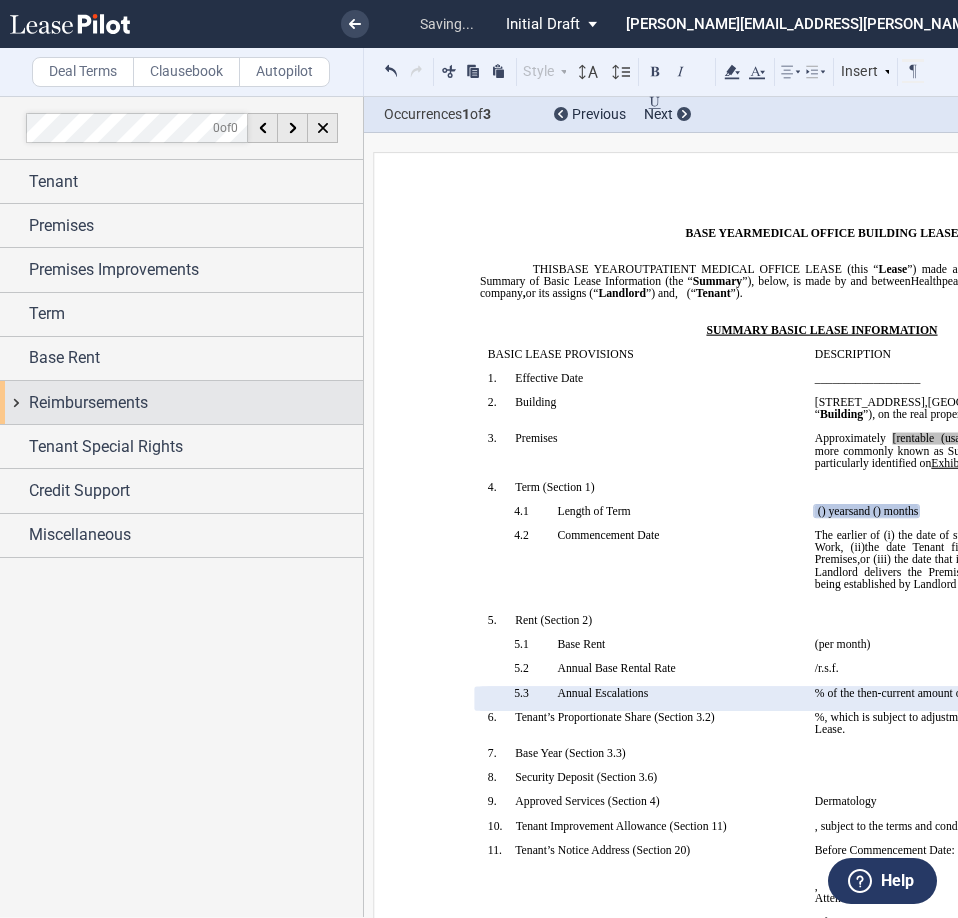 click on "Reimbursements" at bounding box center (88, 403) 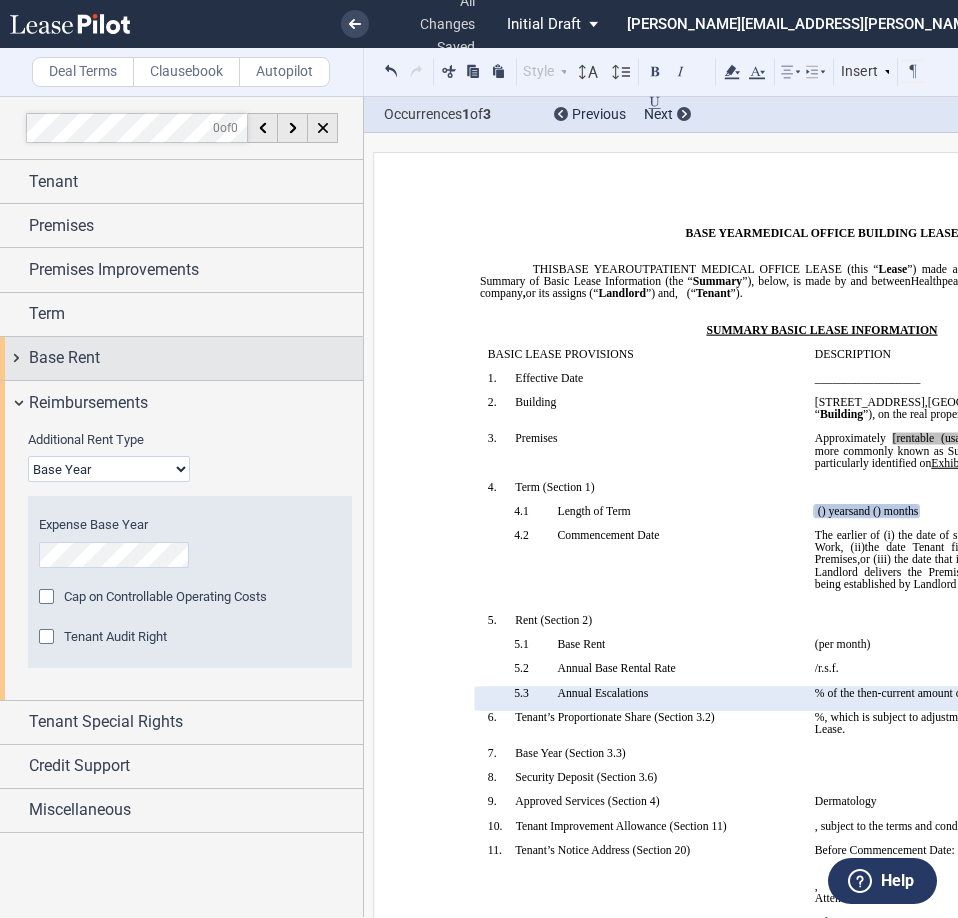 drag, startPoint x: 85, startPoint y: 395, endPoint x: 79, endPoint y: 371, distance: 24.738634 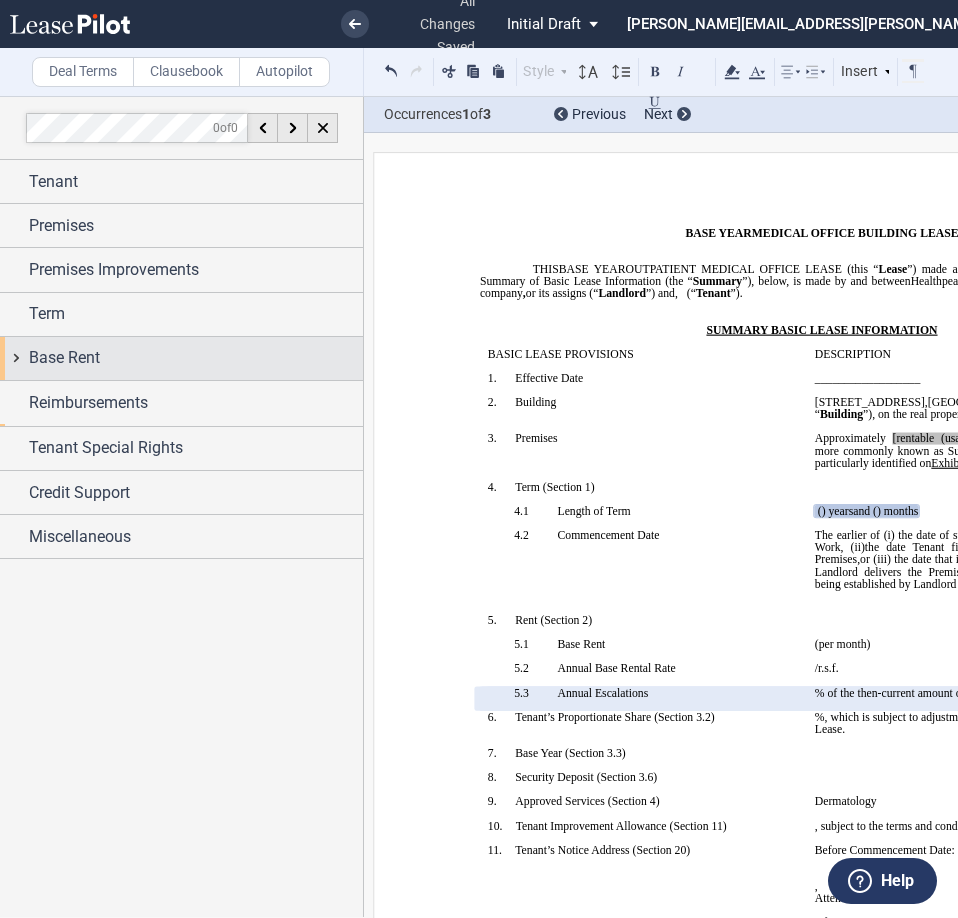 click on "Base Rent" at bounding box center [64, 358] 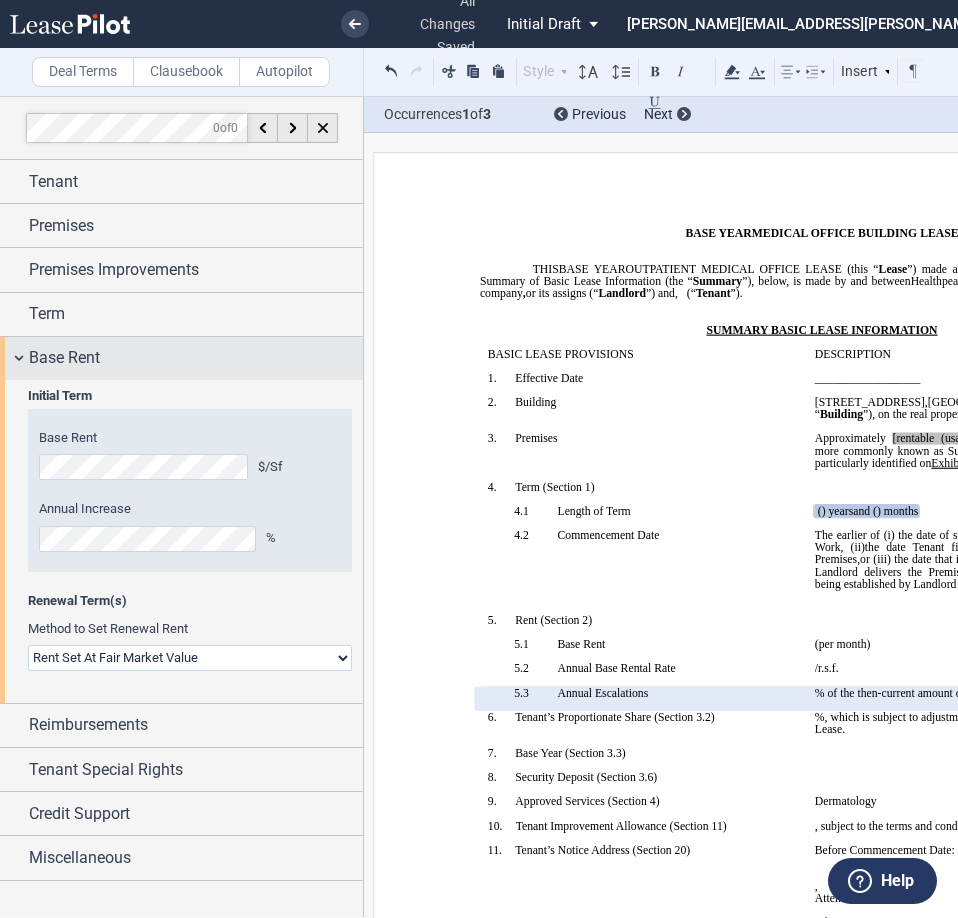 click on "Base Rent" at bounding box center (64, 358) 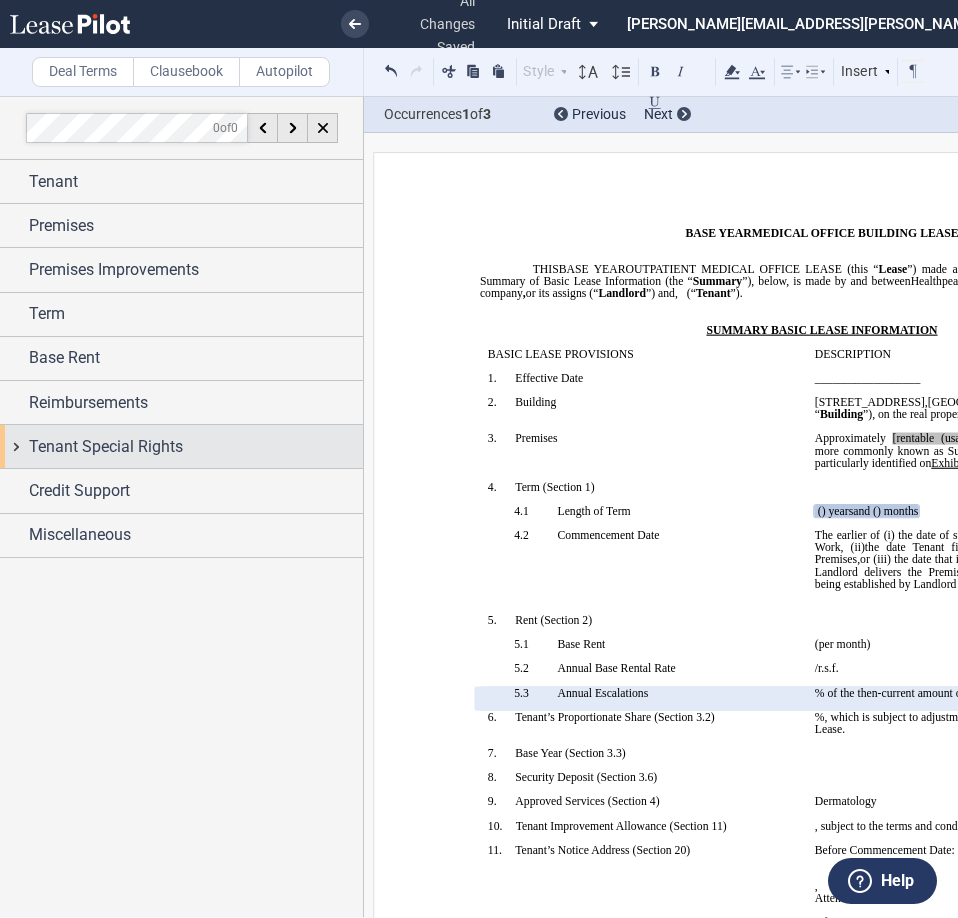 click on "Tenant Special Rights" at bounding box center [106, 447] 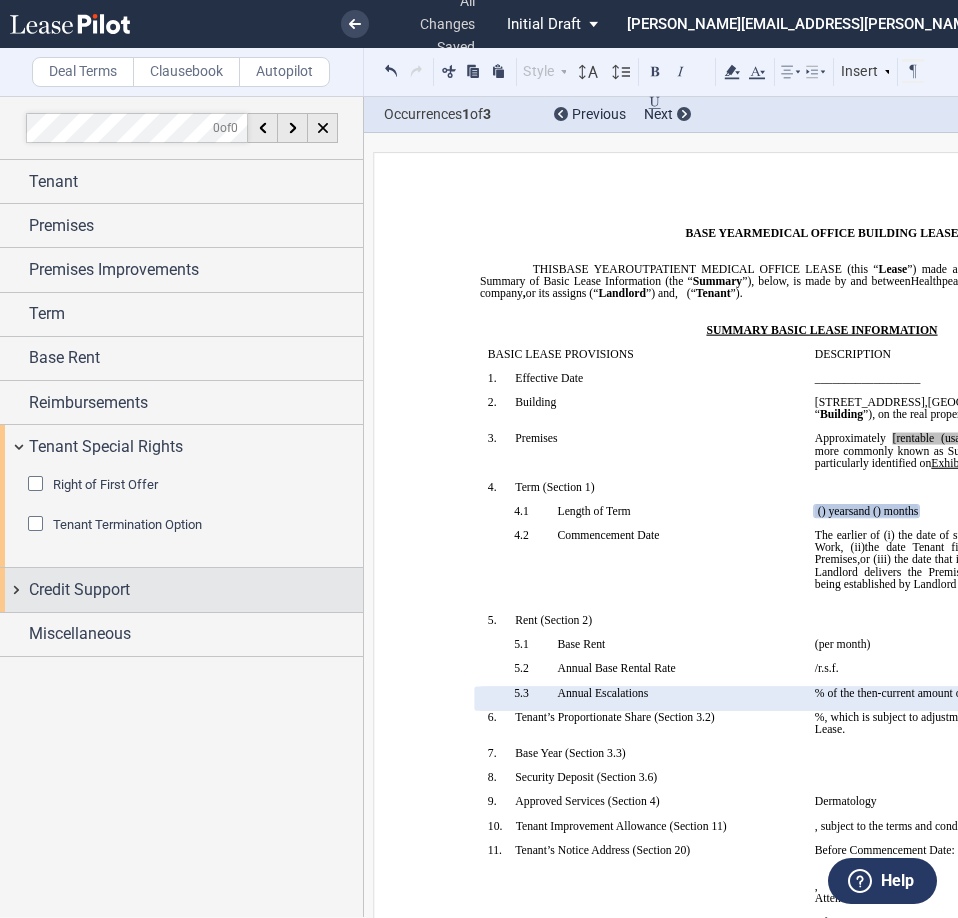 click on "Credit Support" at bounding box center [181, 589] 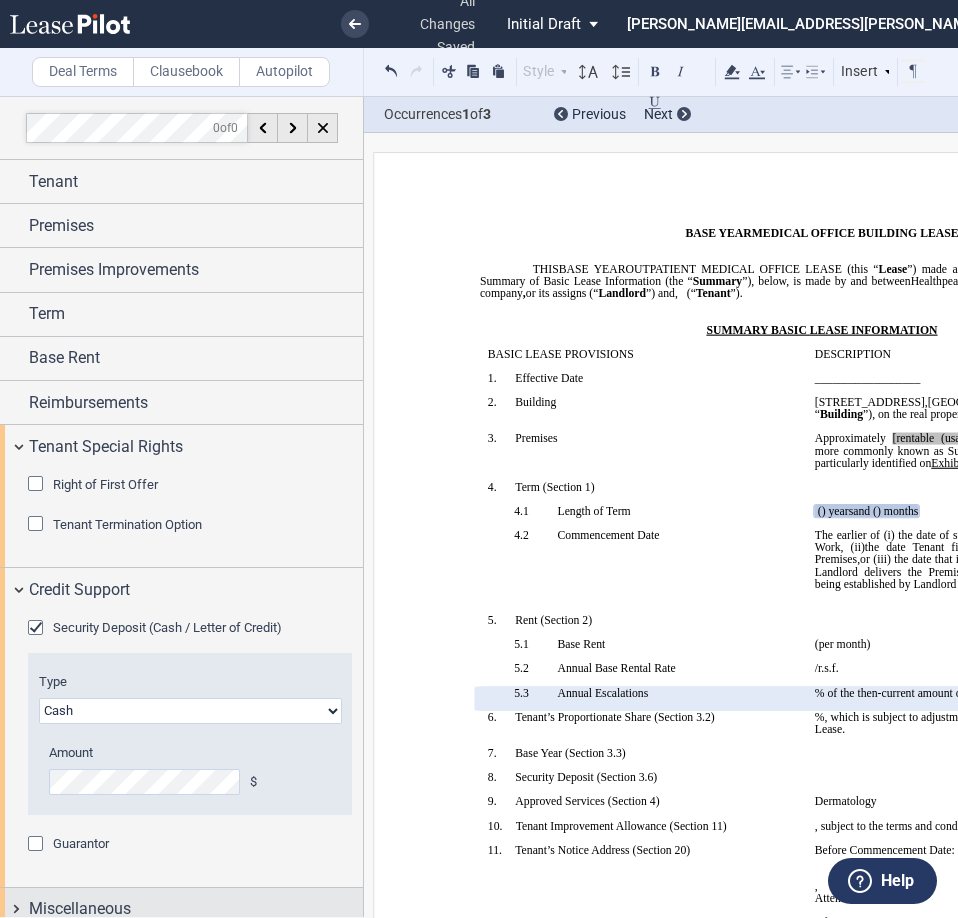 click on "Miscellaneous" at bounding box center (80, 909) 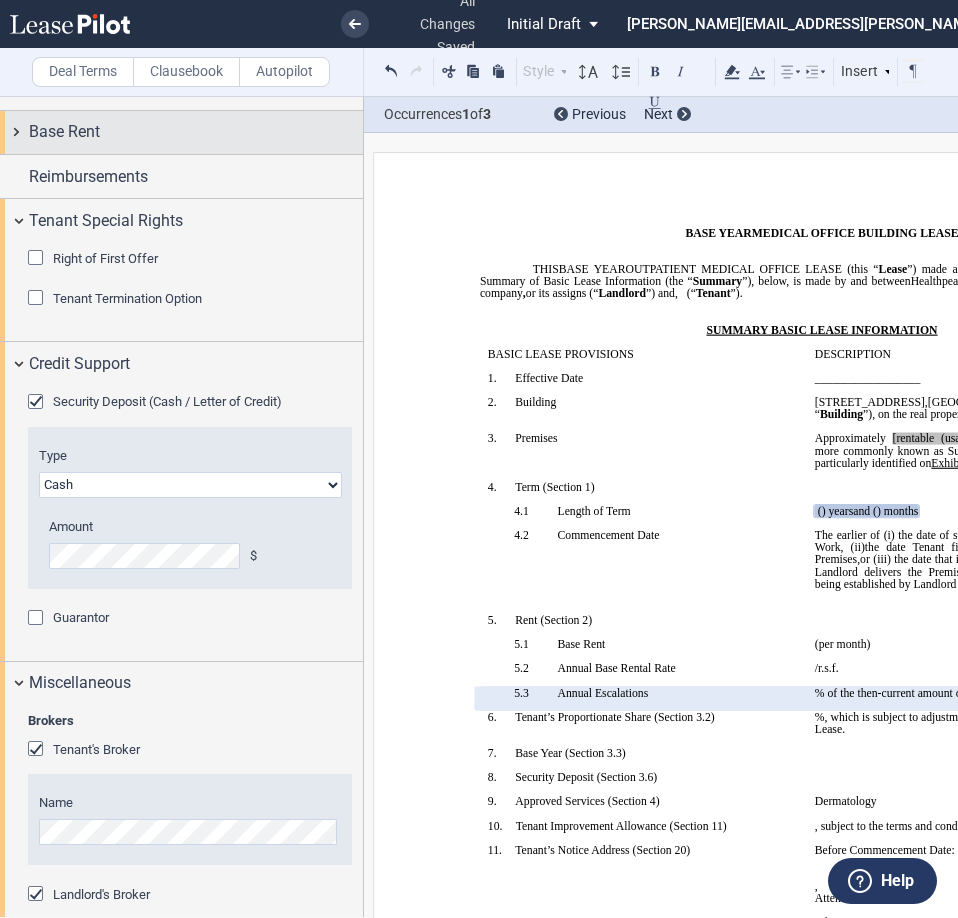 scroll, scrollTop: 167, scrollLeft: 0, axis: vertical 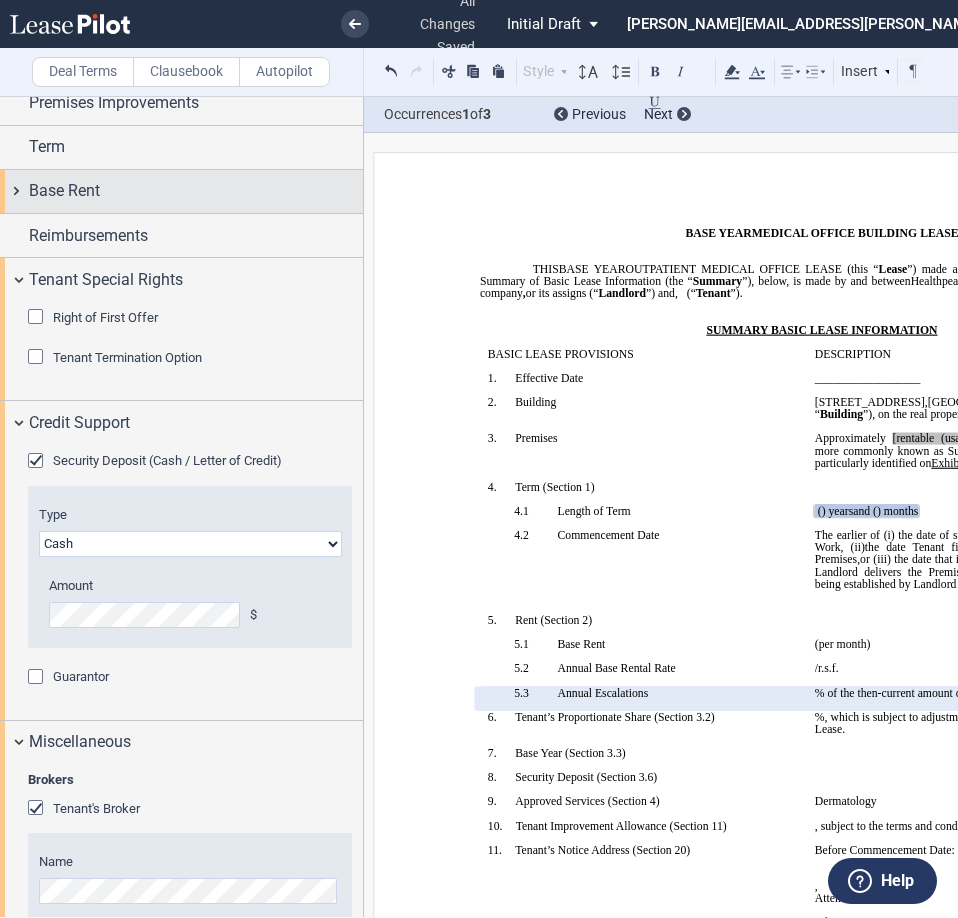 drag, startPoint x: 96, startPoint y: 234, endPoint x: 93, endPoint y: 211, distance: 23.194826 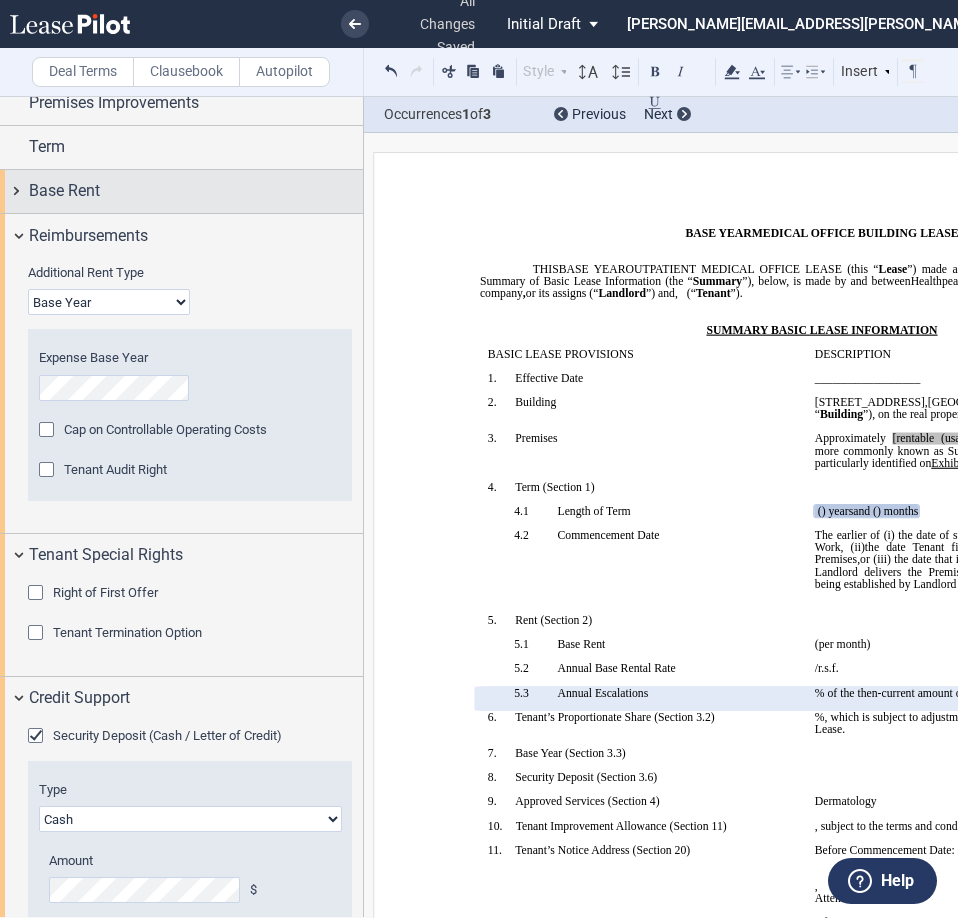 click on "Base Rent" at bounding box center (64, 191) 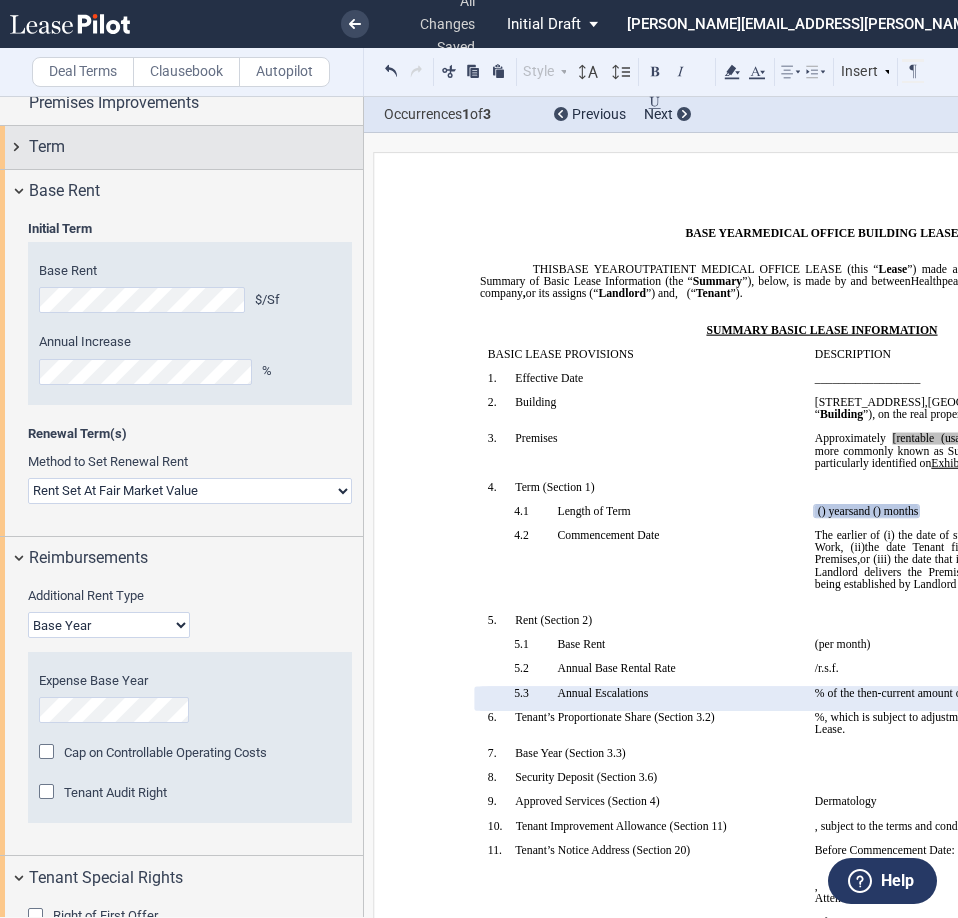 scroll, scrollTop: 0, scrollLeft: 0, axis: both 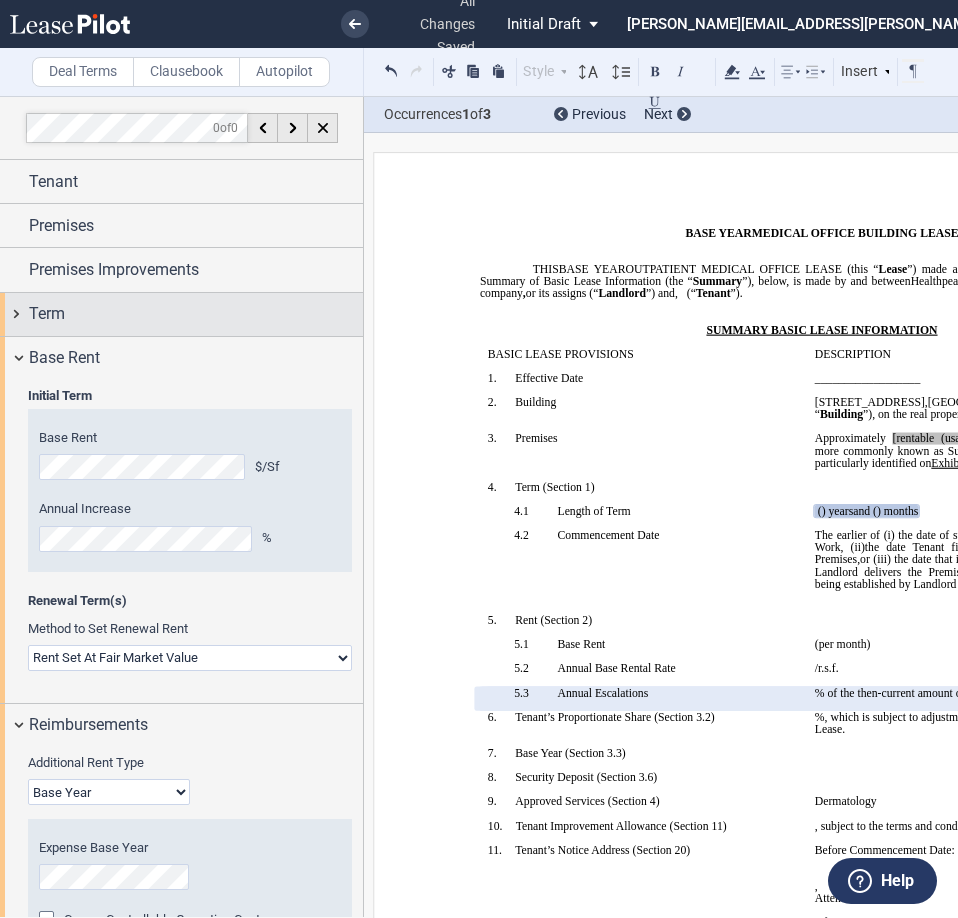click on "Term" at bounding box center [196, 314] 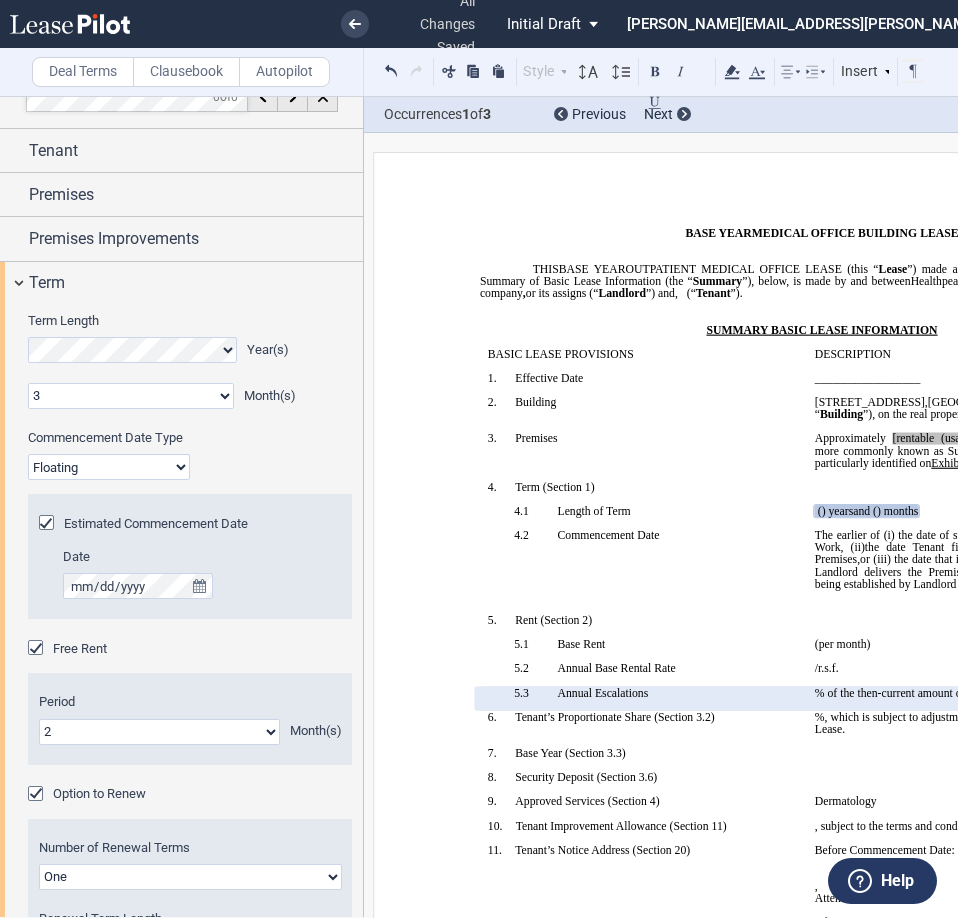scroll, scrollTop: 0, scrollLeft: 0, axis: both 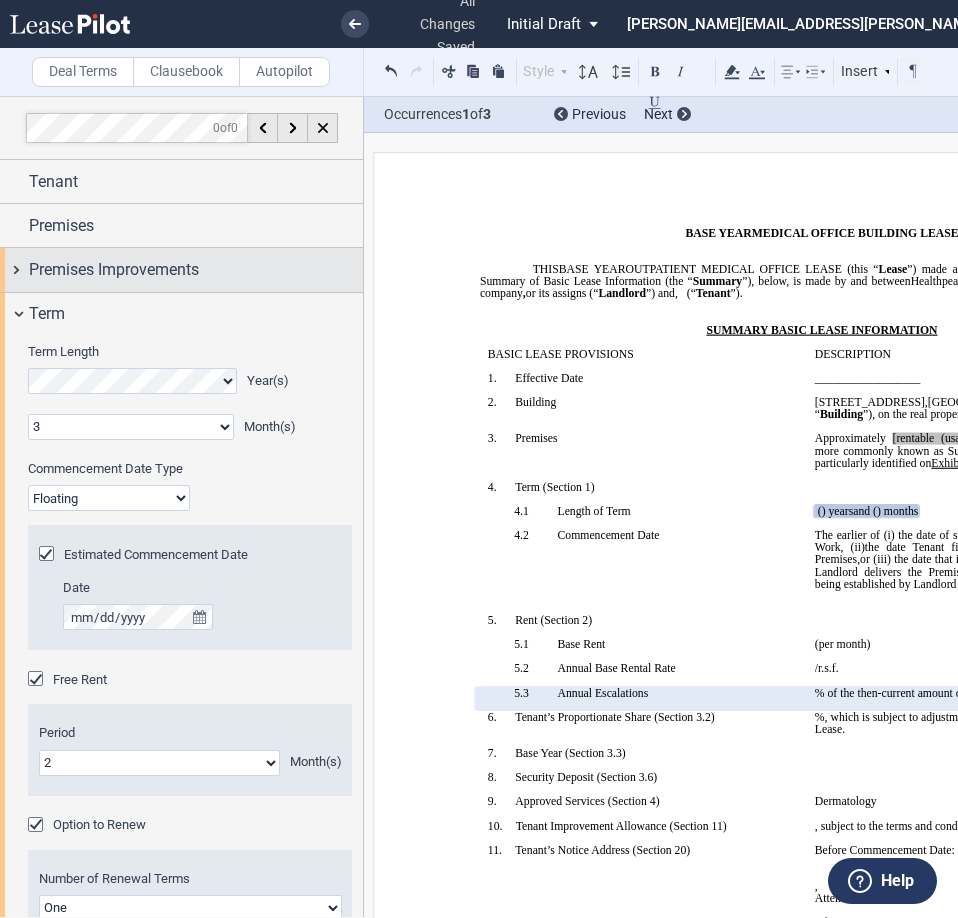 click on "Premises Improvements" at bounding box center [114, 270] 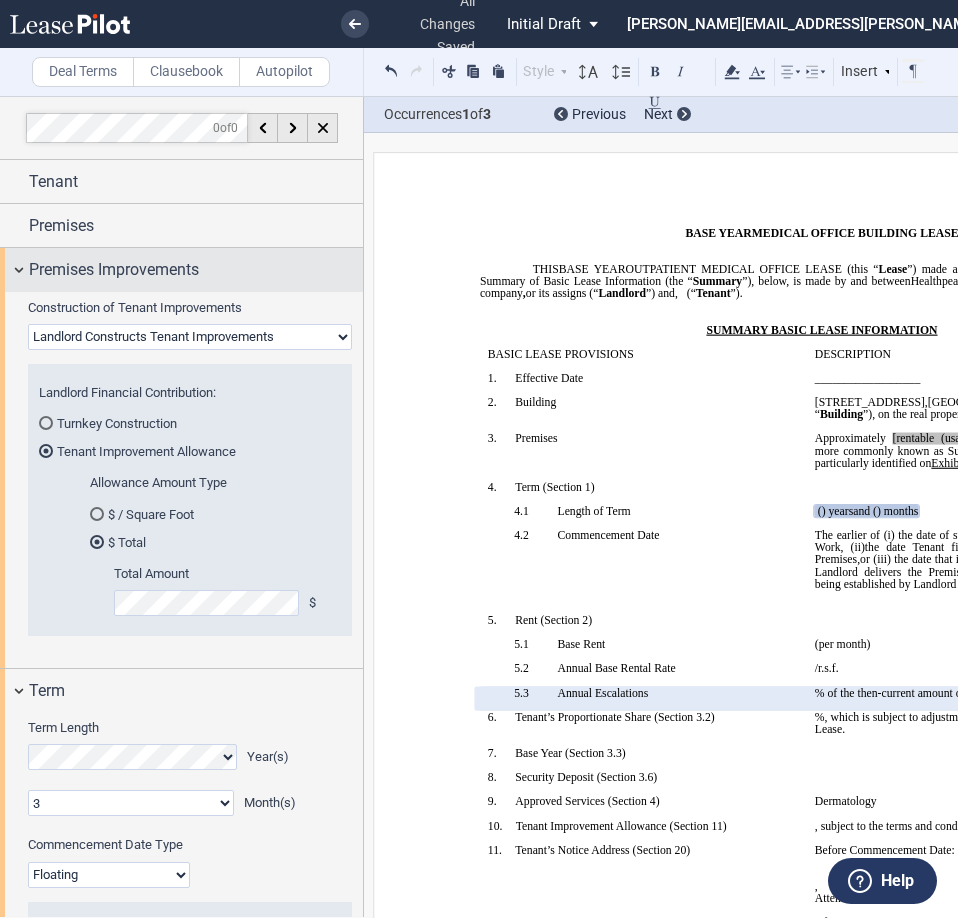 click on "Premises Improvements" at bounding box center (114, 270) 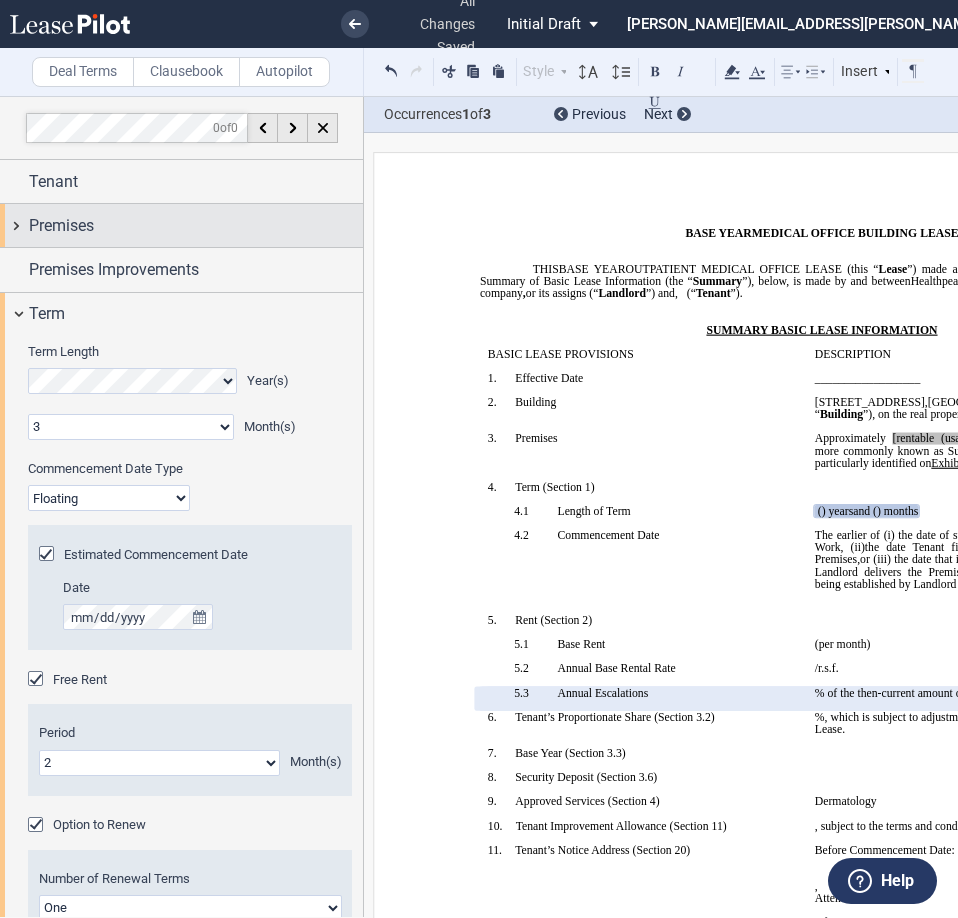click on "Premises" at bounding box center [61, 226] 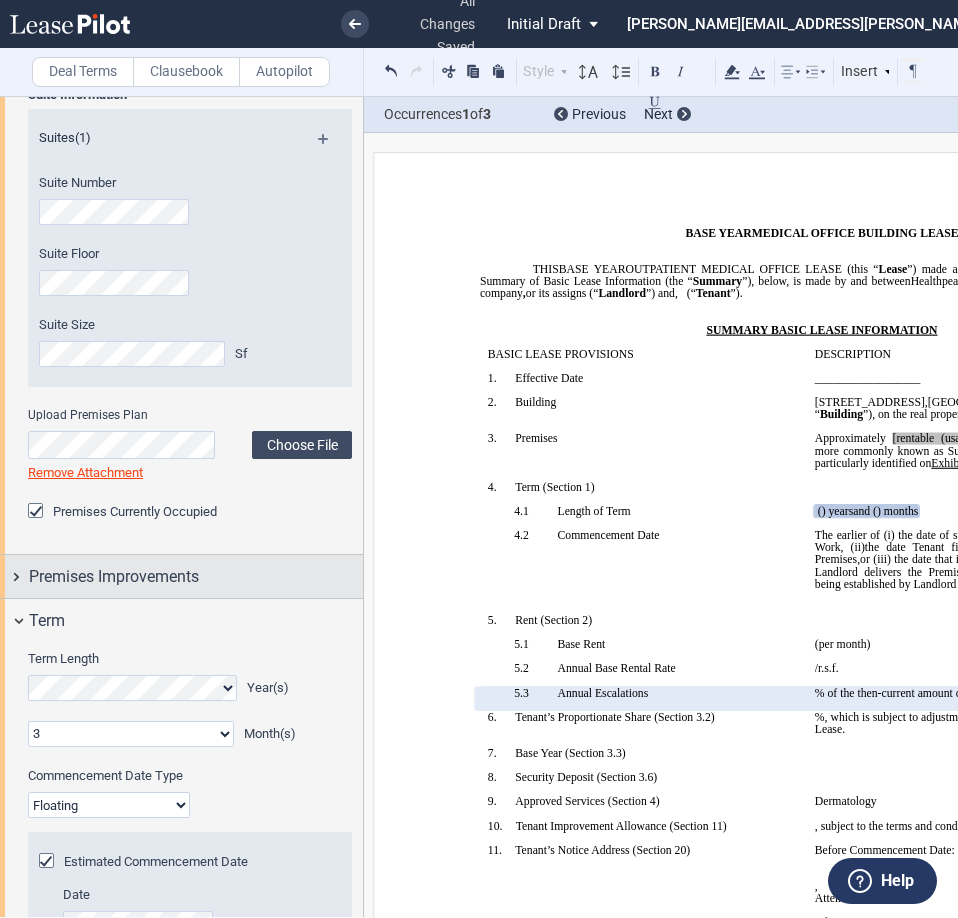 scroll, scrollTop: 0, scrollLeft: 0, axis: both 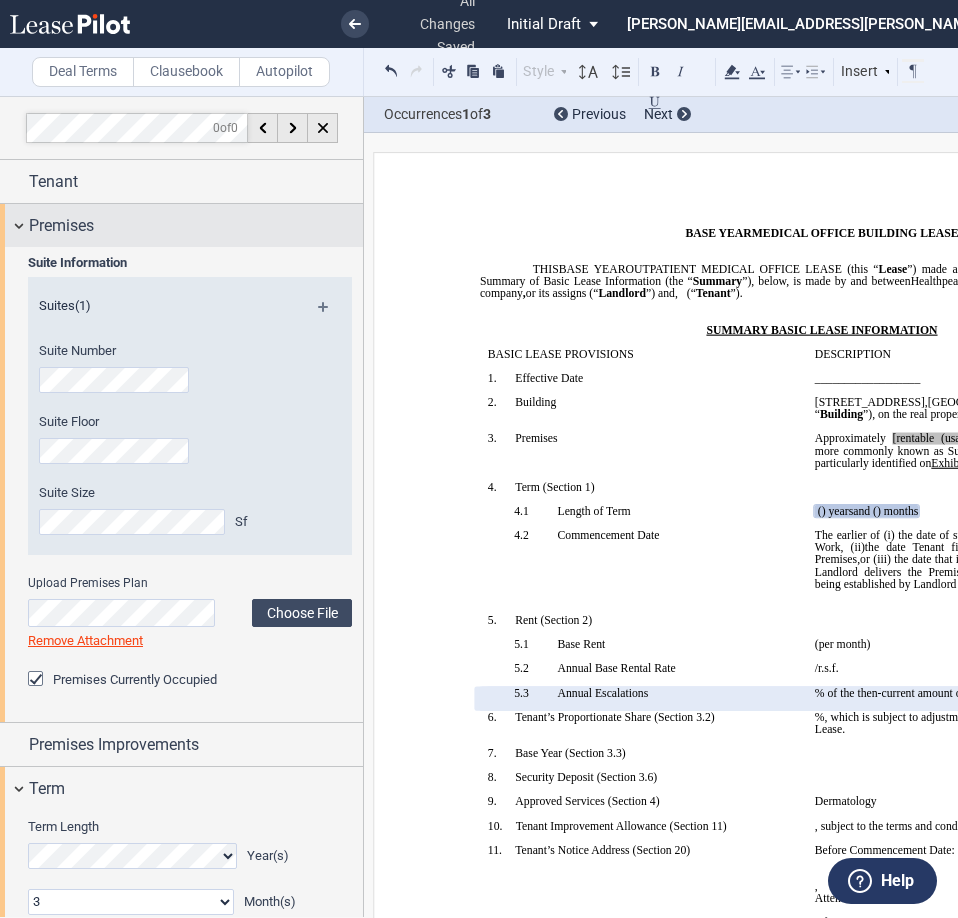 click on "Premises" at bounding box center [196, 226] 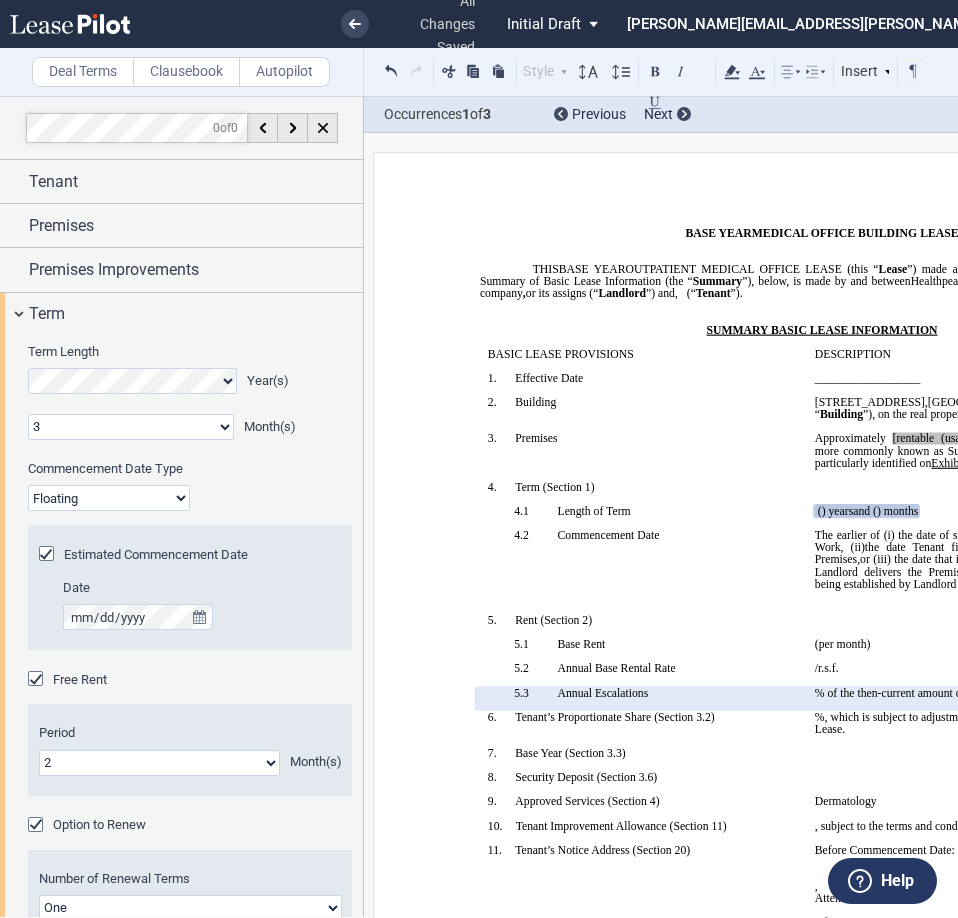 scroll, scrollTop: 267, scrollLeft: 0, axis: vertical 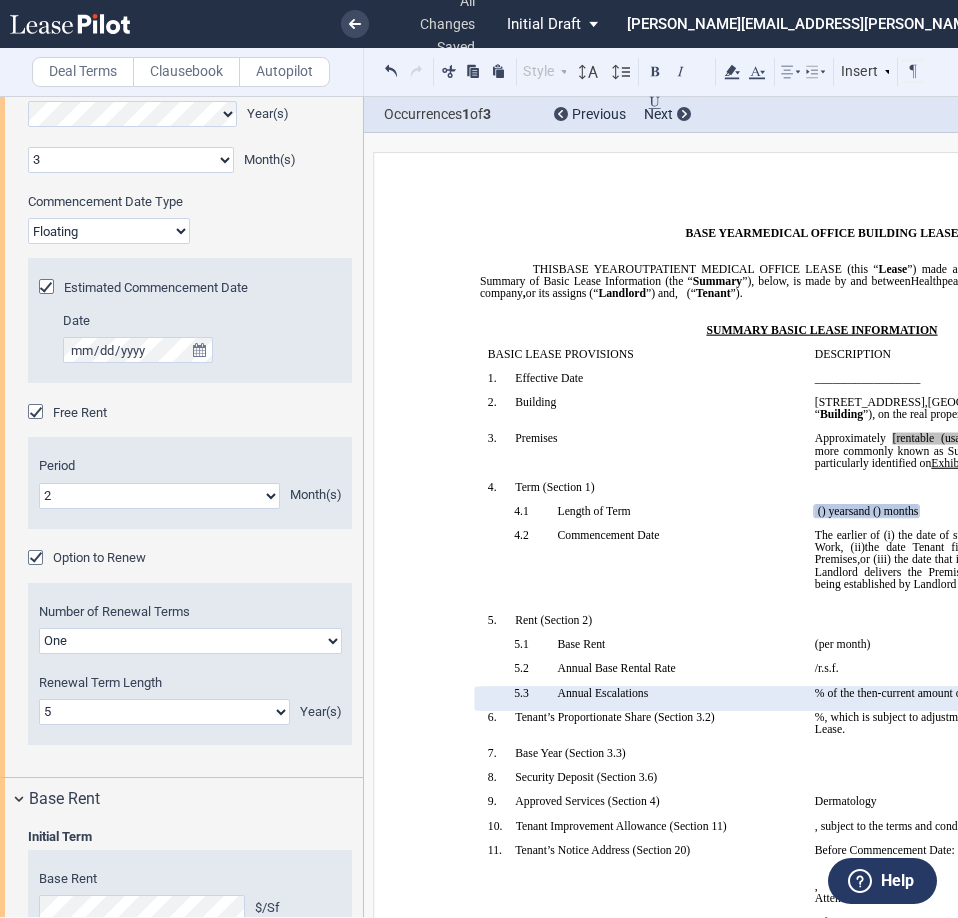 click on "1 2 3 4 5 6 7 8 9 10 11" 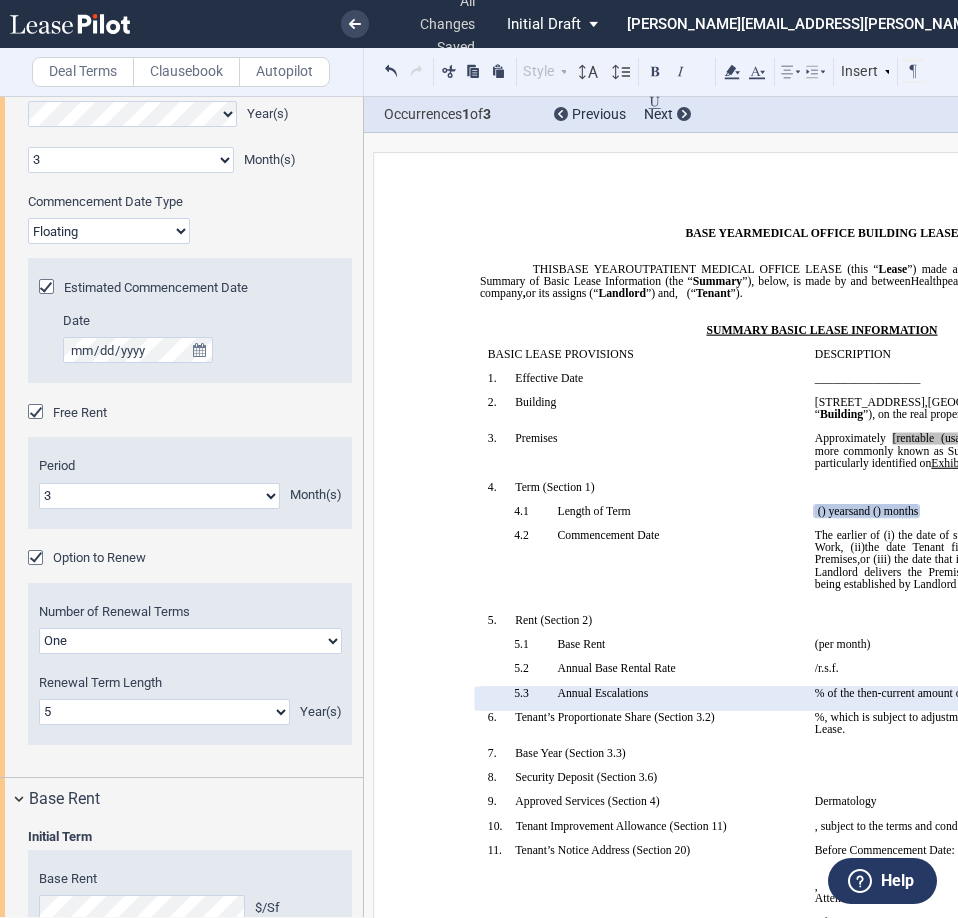 click on "1 2 3 4 5 6 7 8 9 10 11" 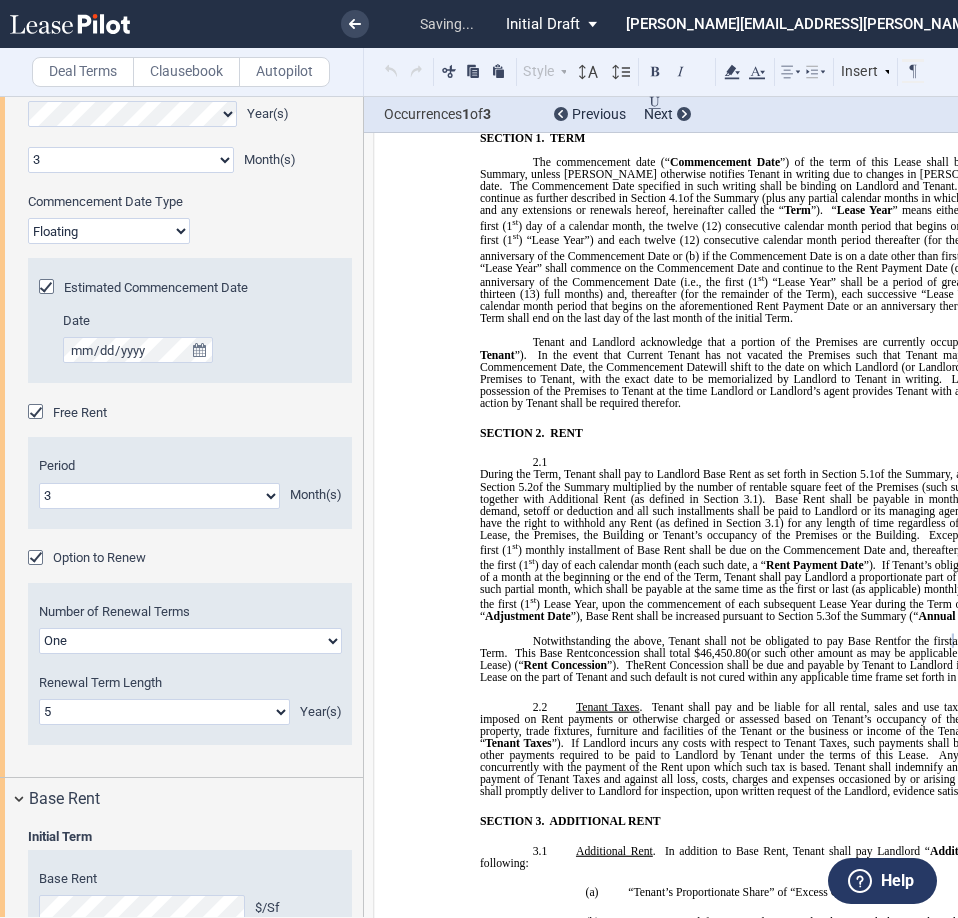 scroll, scrollTop: 1341, scrollLeft: 0, axis: vertical 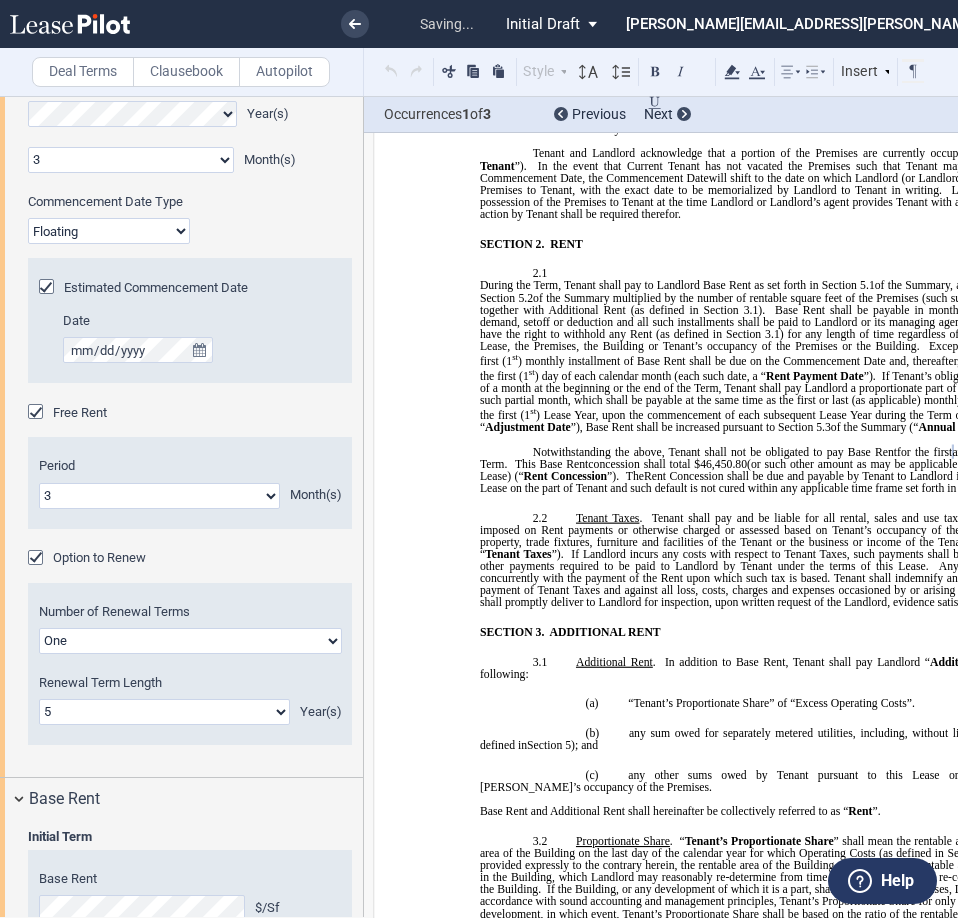 click on "1 2 3 4 5 6 7 8 9 10 11" 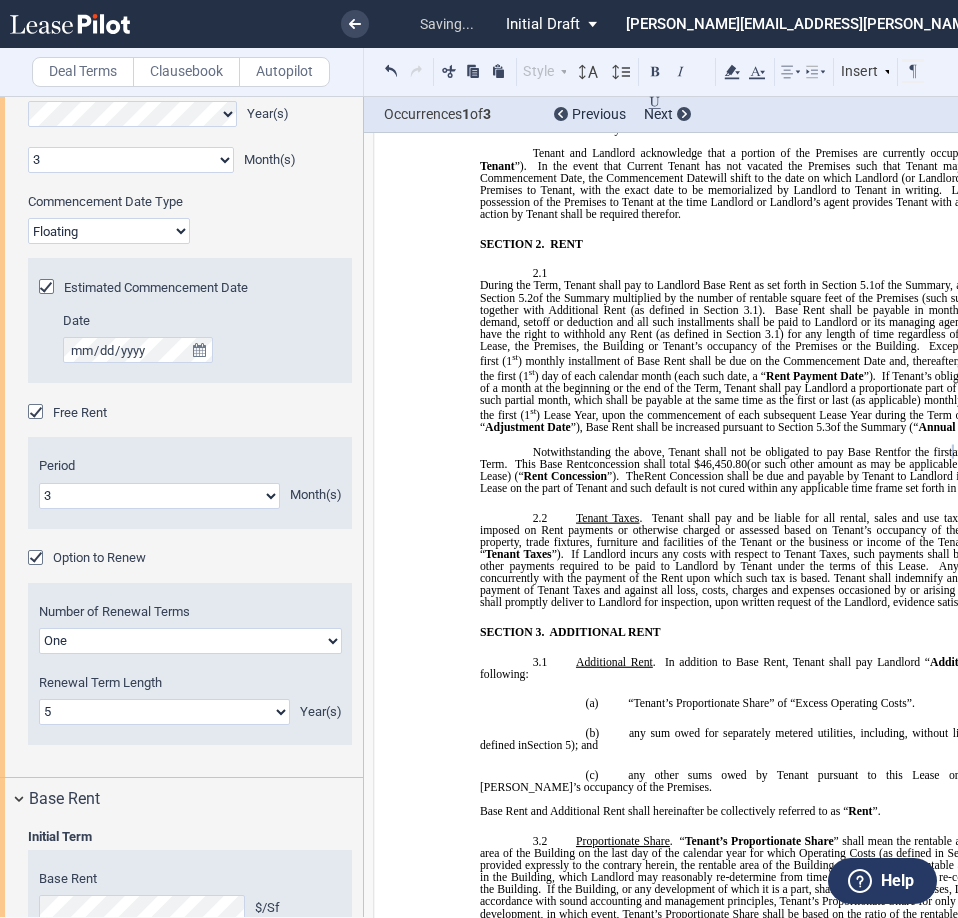 select on "number:2" 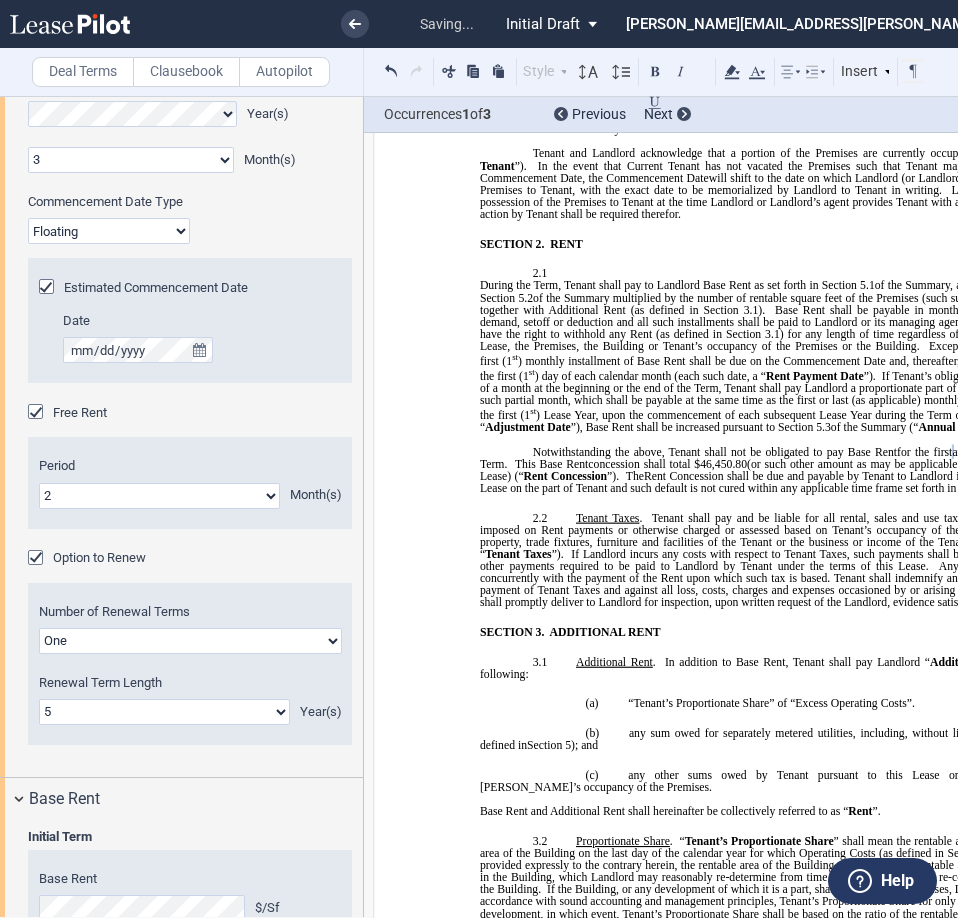 click on "1 2 3 4 5 6 7 8 9 10 11" 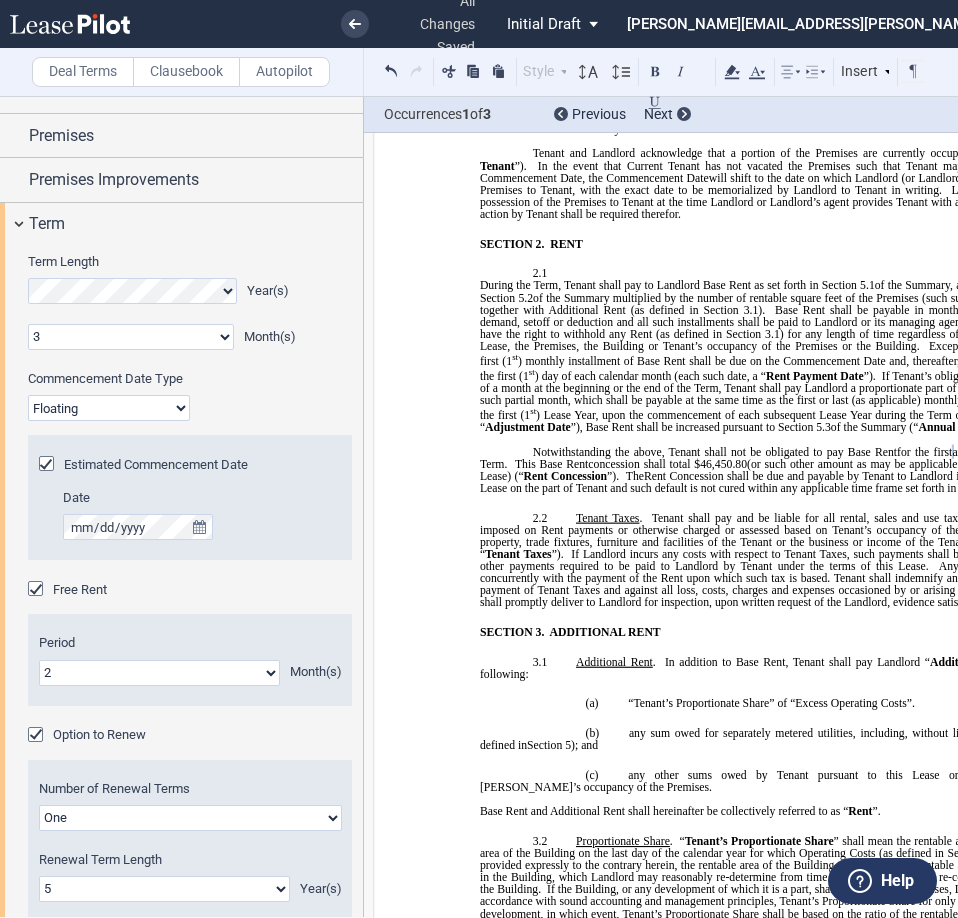 scroll, scrollTop: 0, scrollLeft: 0, axis: both 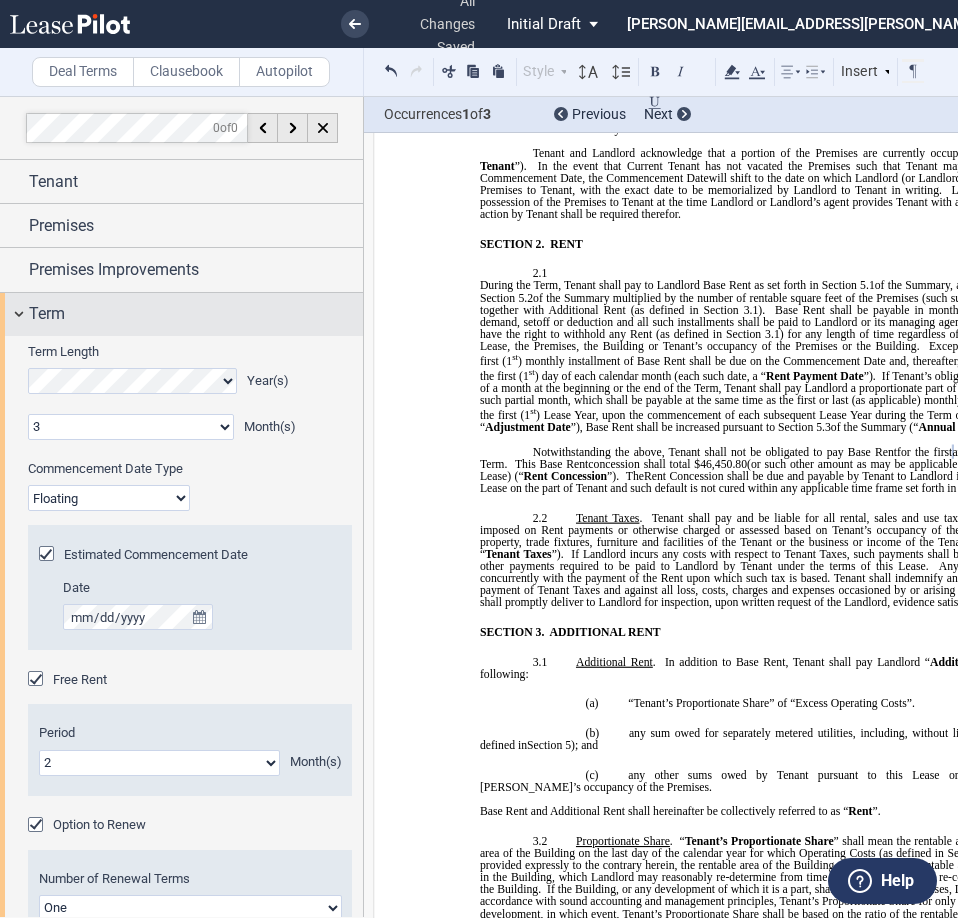 click on "Term" at bounding box center (47, 314) 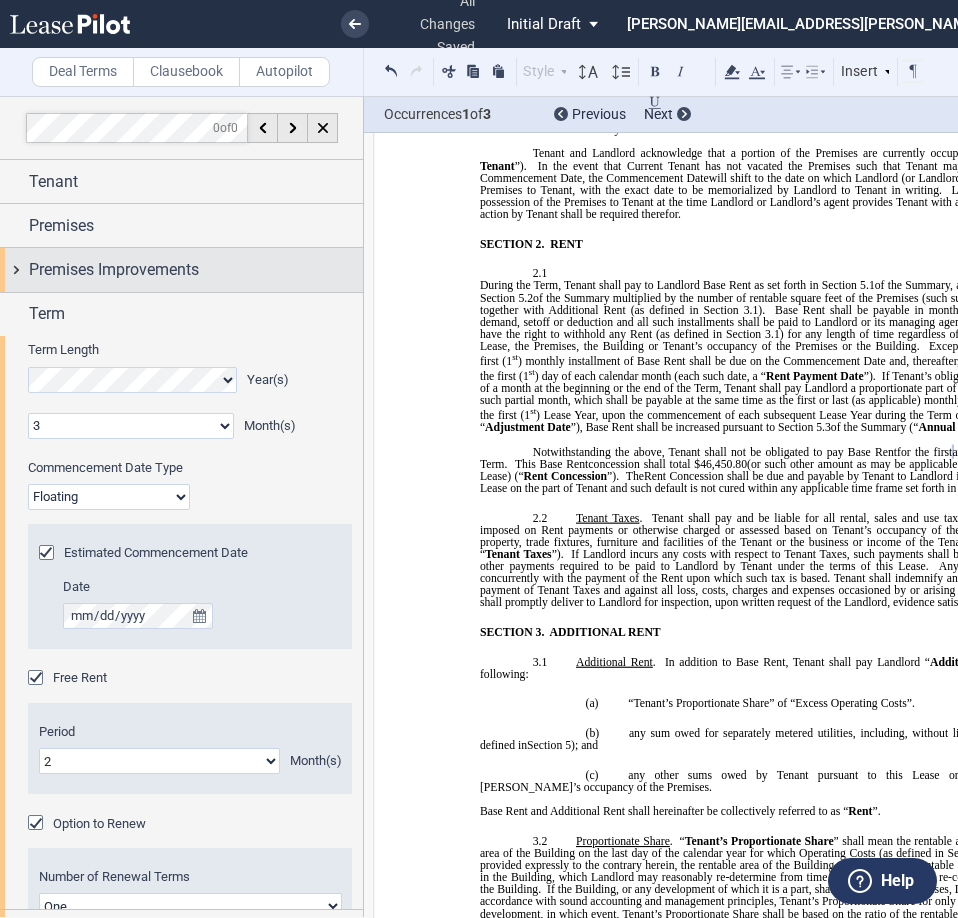 click on "Premises Improvements" at bounding box center [114, 270] 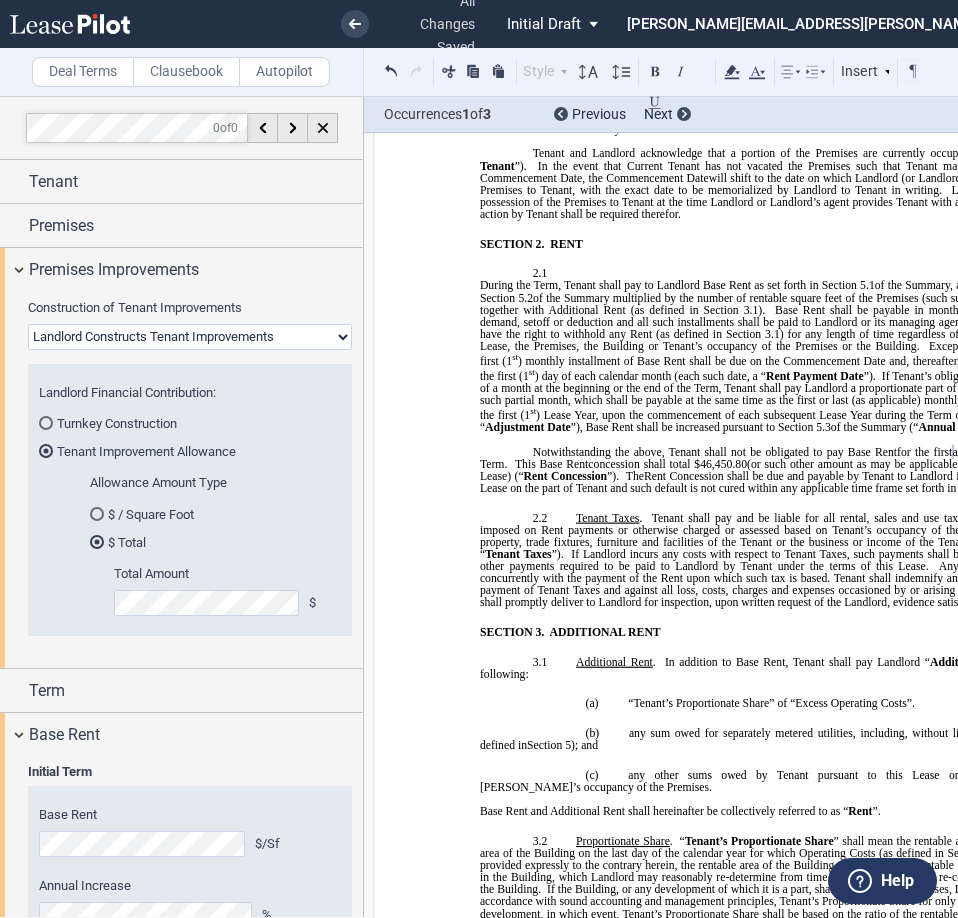 click on "$ / Square Foot" at bounding box center (211, 514) 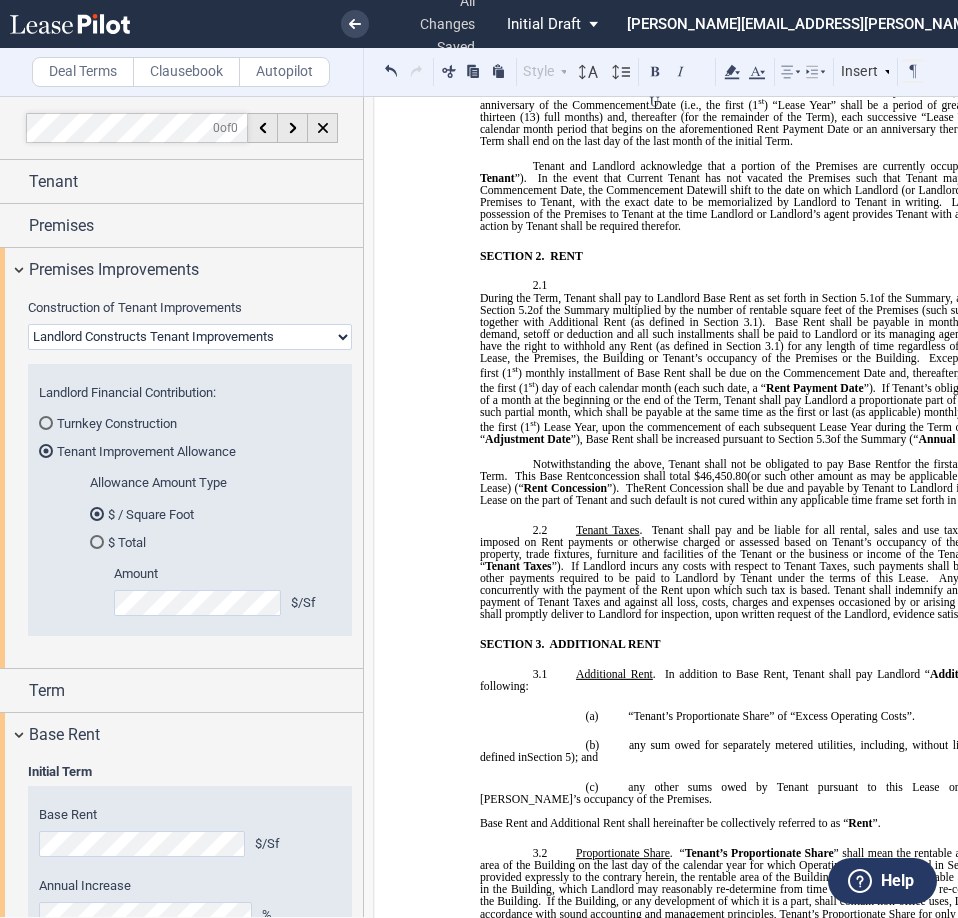 scroll, scrollTop: 133, scrollLeft: 0, axis: vertical 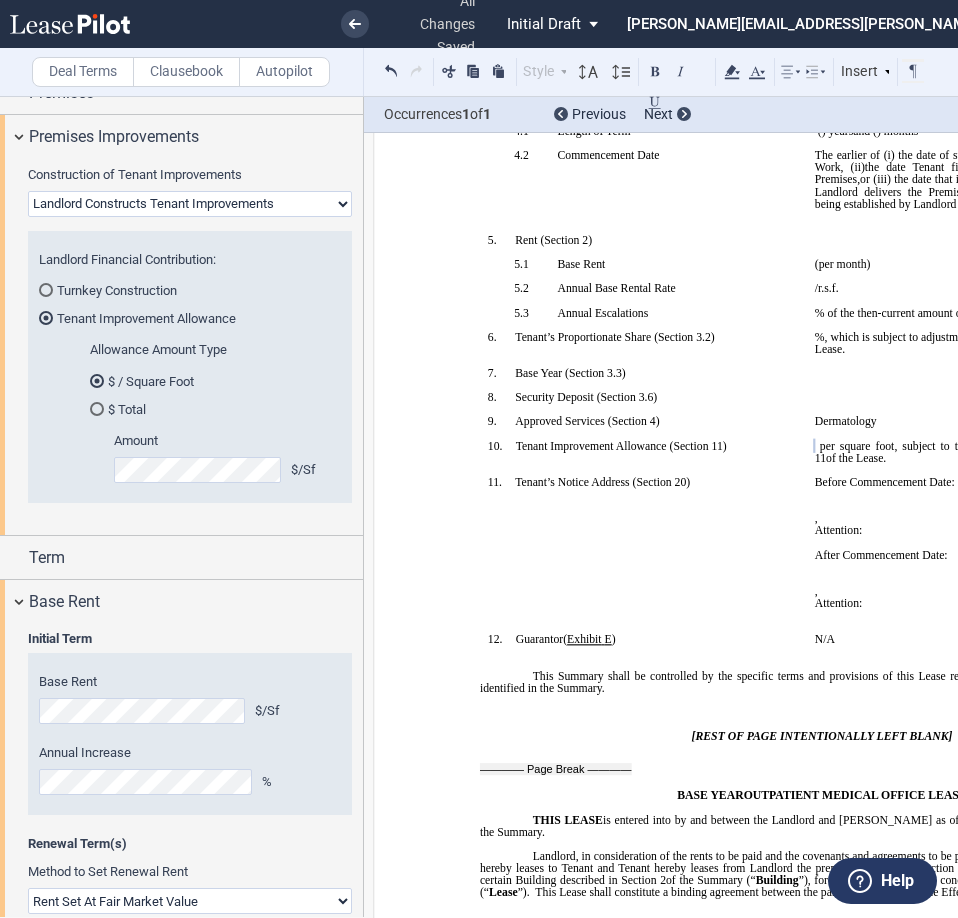 click on "Amount
$/Sf" at bounding box center (211, 467) 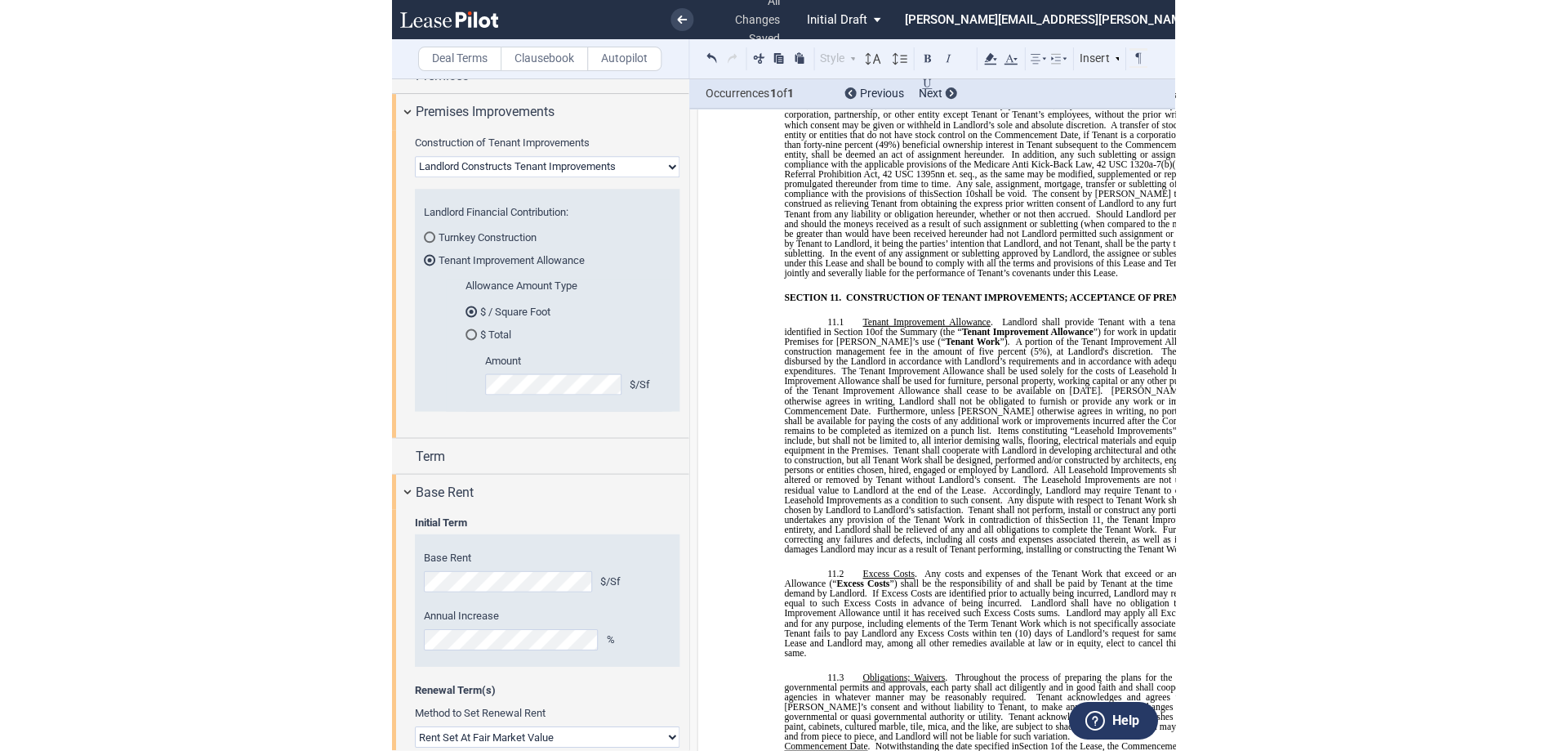 scroll, scrollTop: 7175, scrollLeft: 0, axis: vertical 